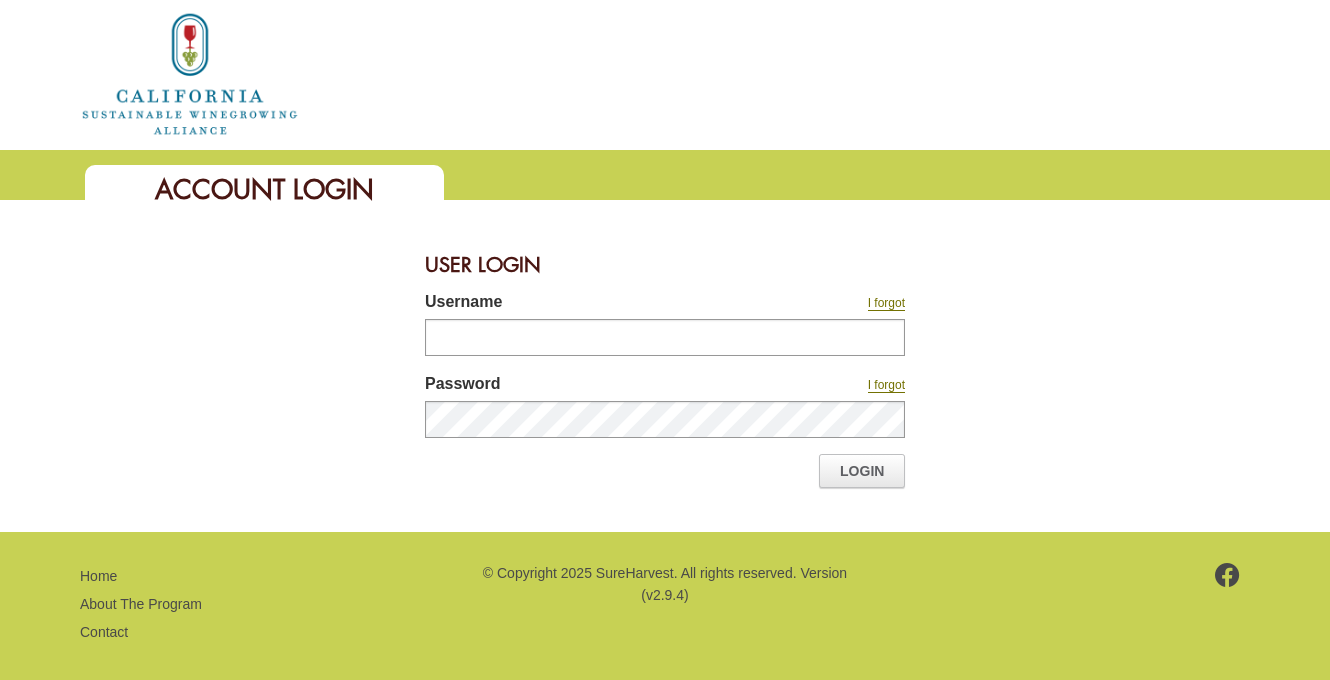 scroll, scrollTop: 0, scrollLeft: 0, axis: both 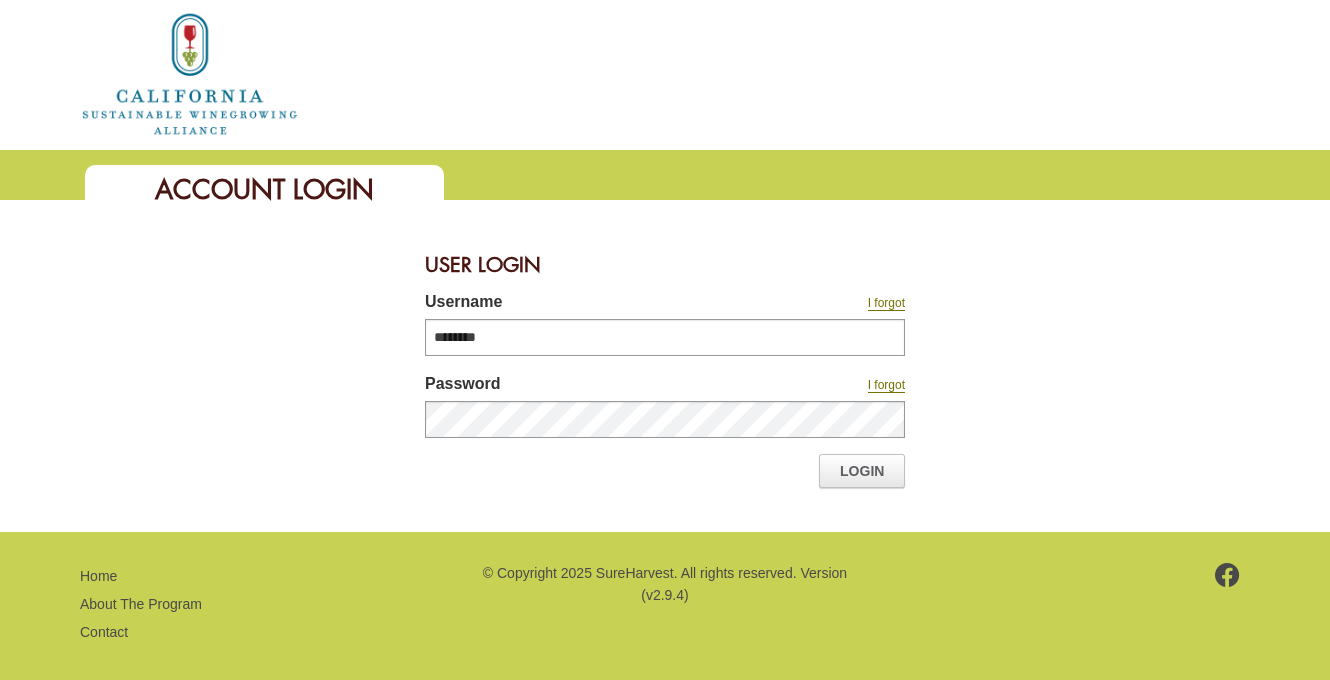 click on "User Login
Username
I forgot
********
Password
I forgot
Login" at bounding box center (665, 366) 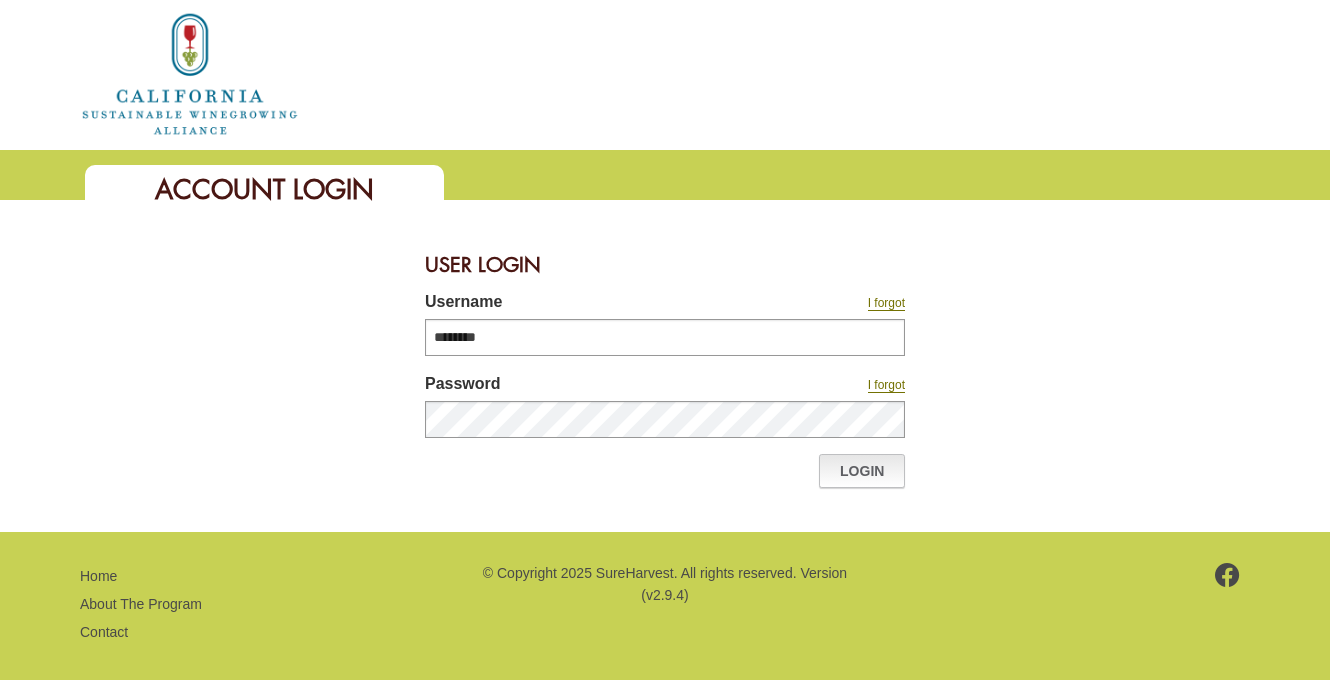 click on "Login" at bounding box center [862, 471] 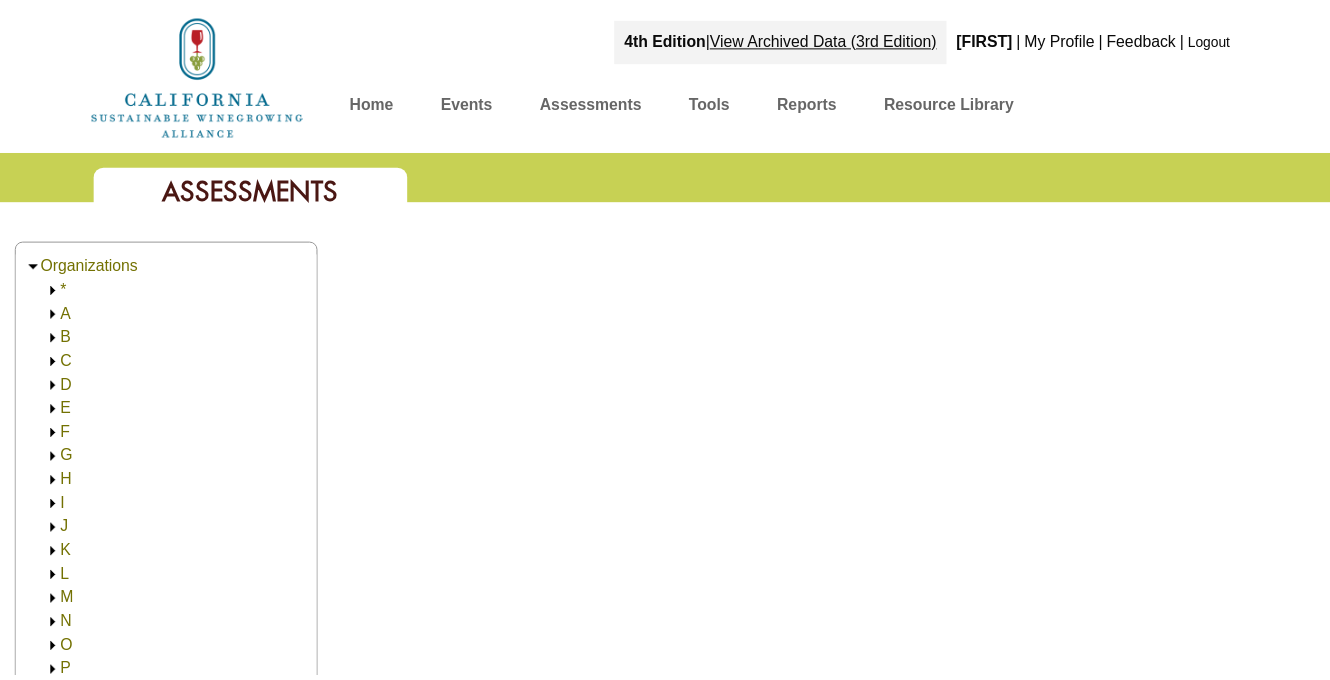 scroll, scrollTop: 0, scrollLeft: 0, axis: both 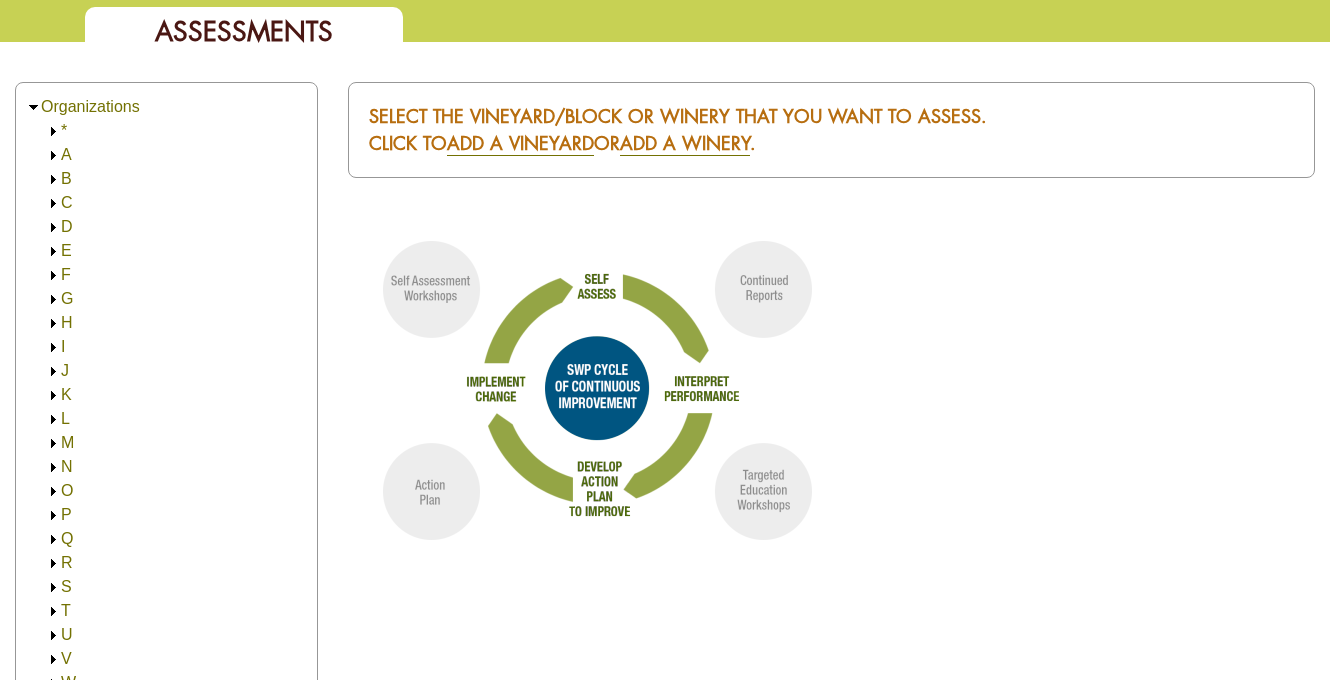 click 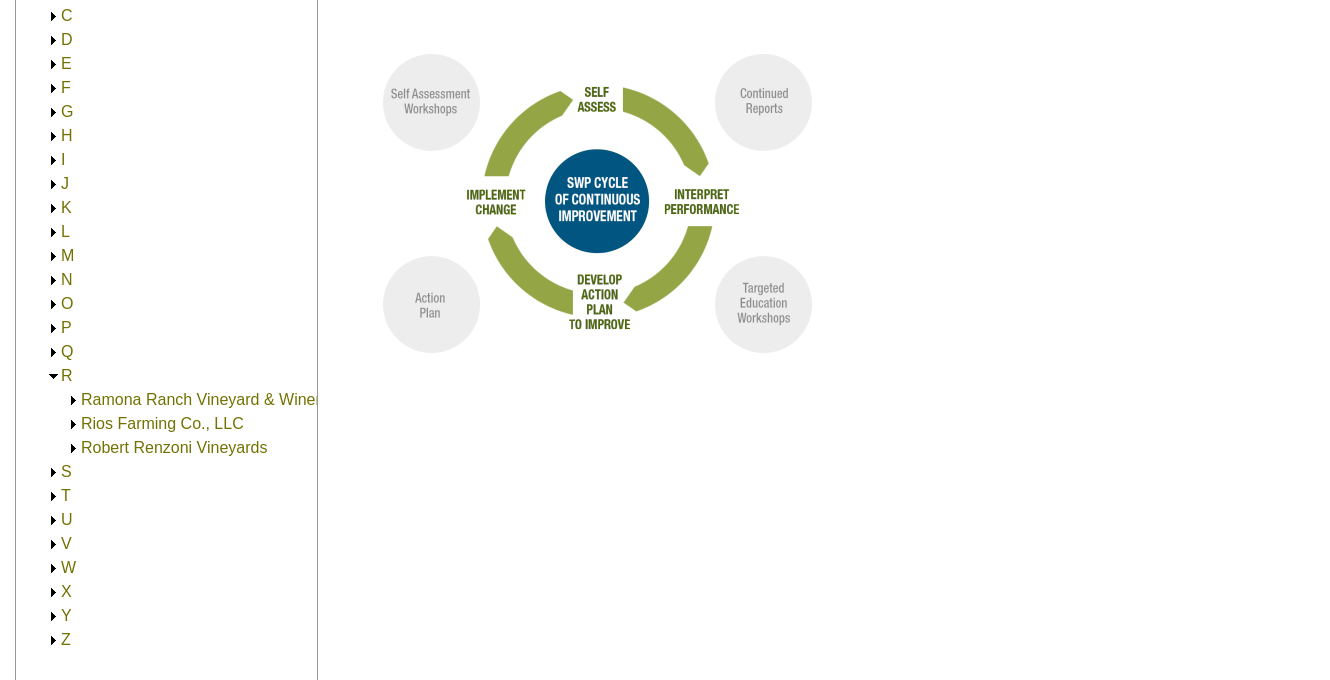 scroll, scrollTop: 347, scrollLeft: 0, axis: vertical 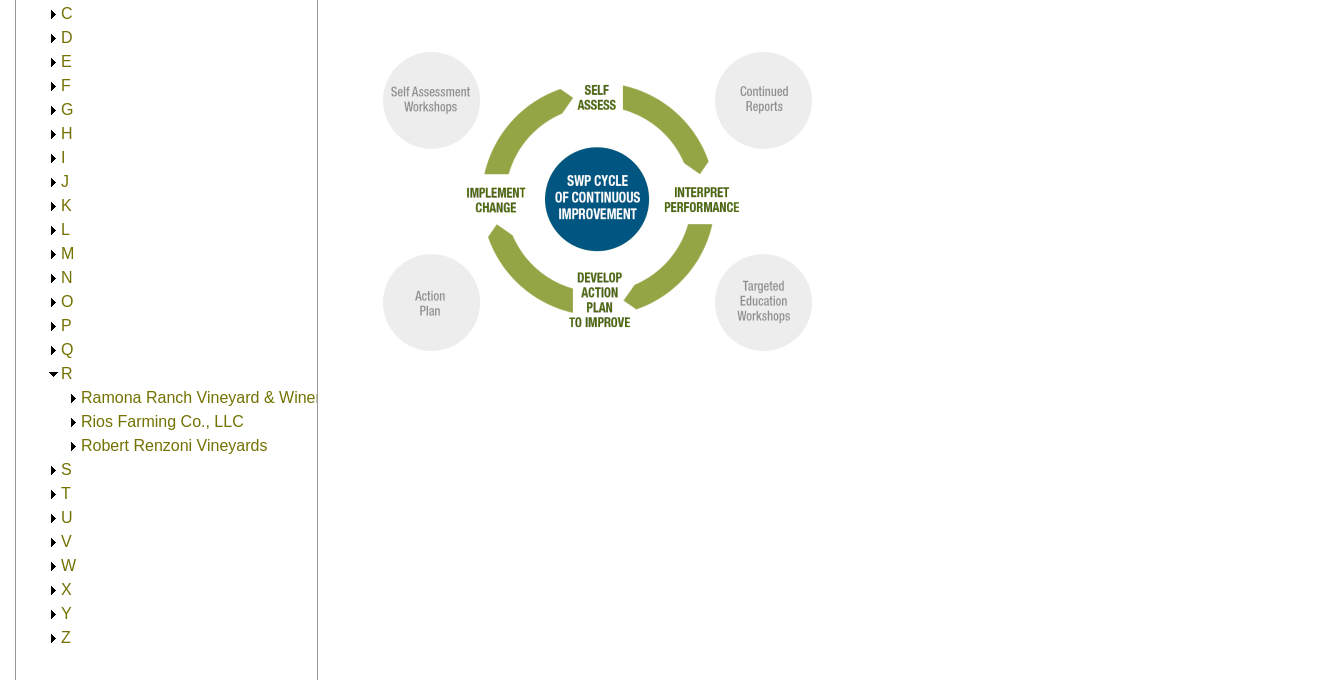 click 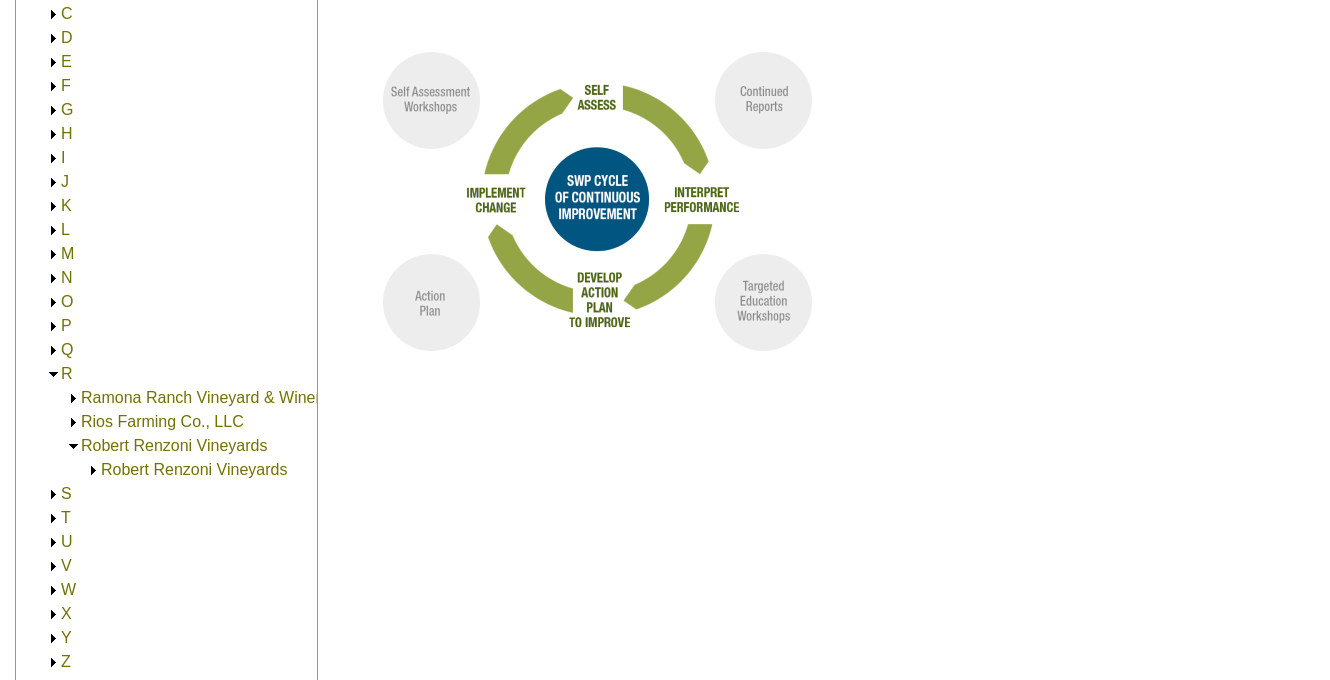 click on "Robert Renzoni Vineyards" 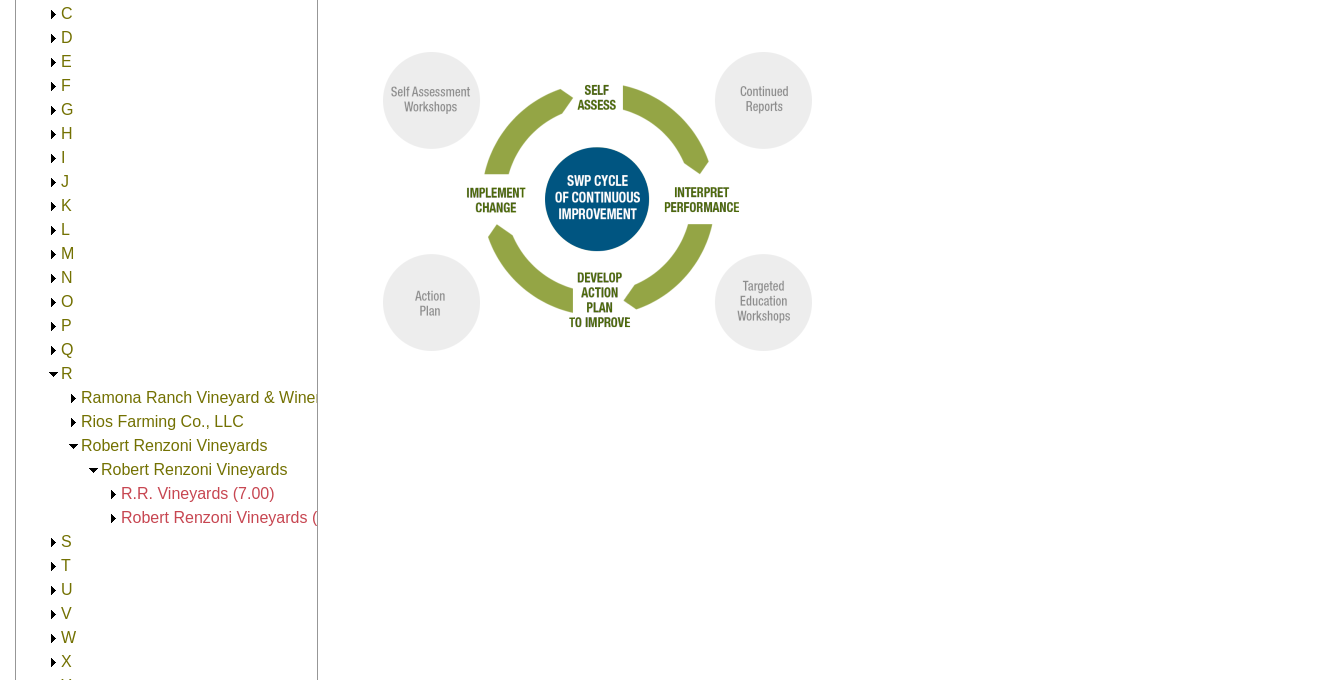 click 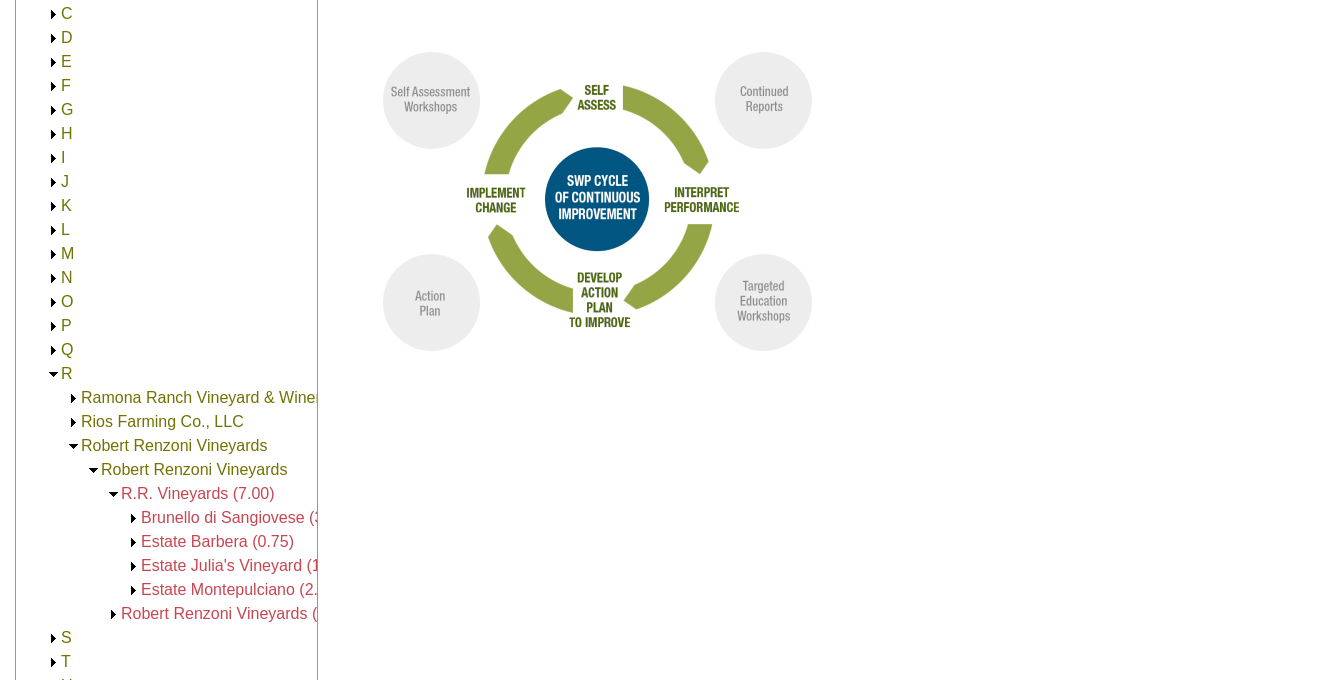 click 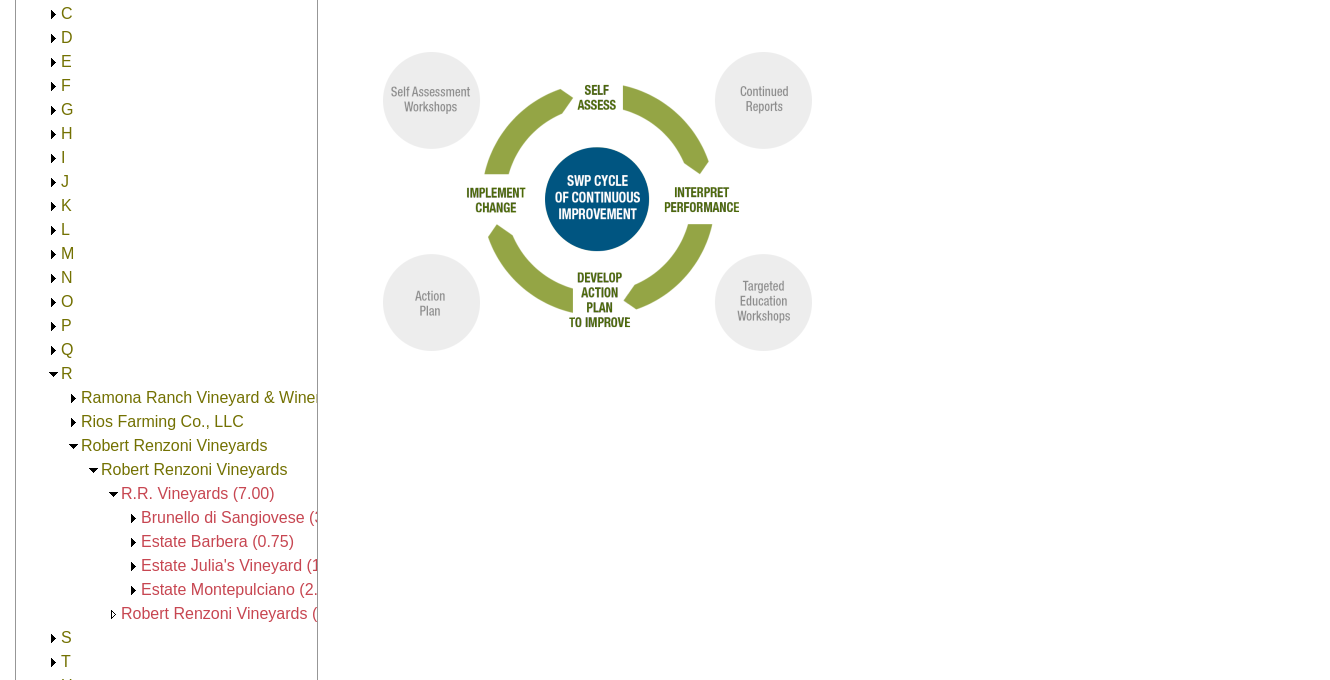 click at bounding box center (113, 614) 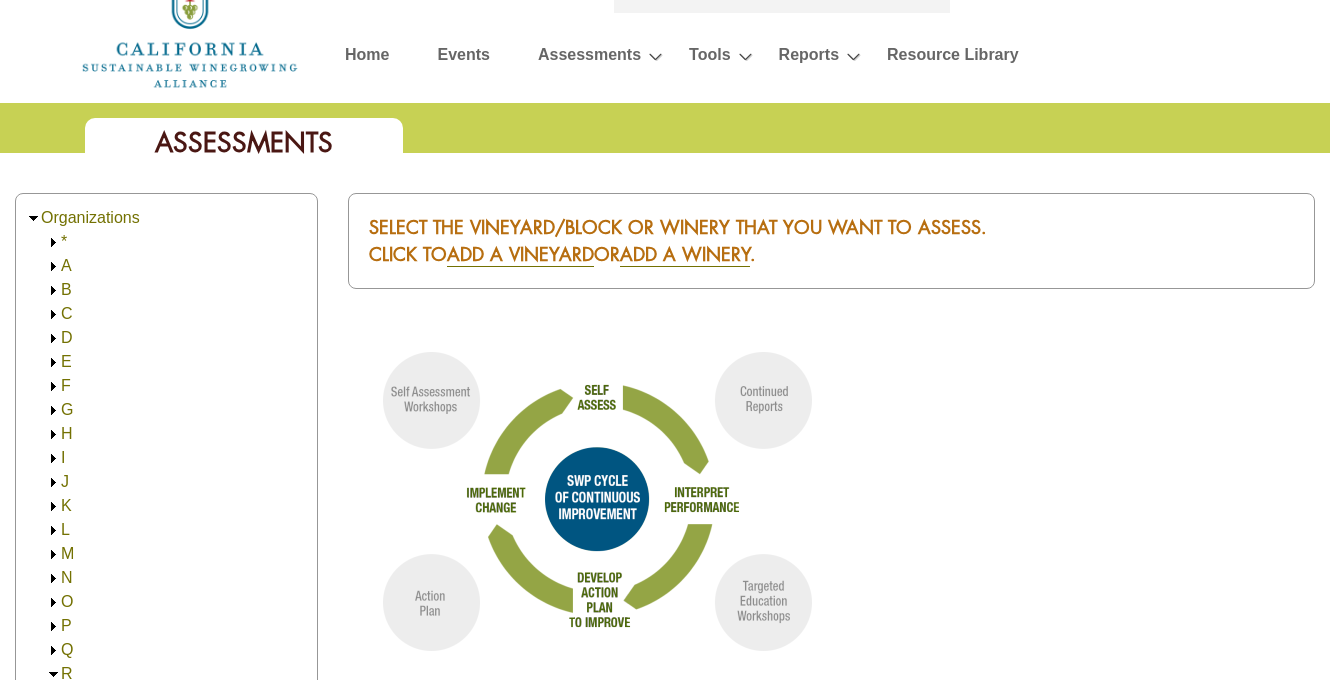 scroll, scrollTop: 45, scrollLeft: 0, axis: vertical 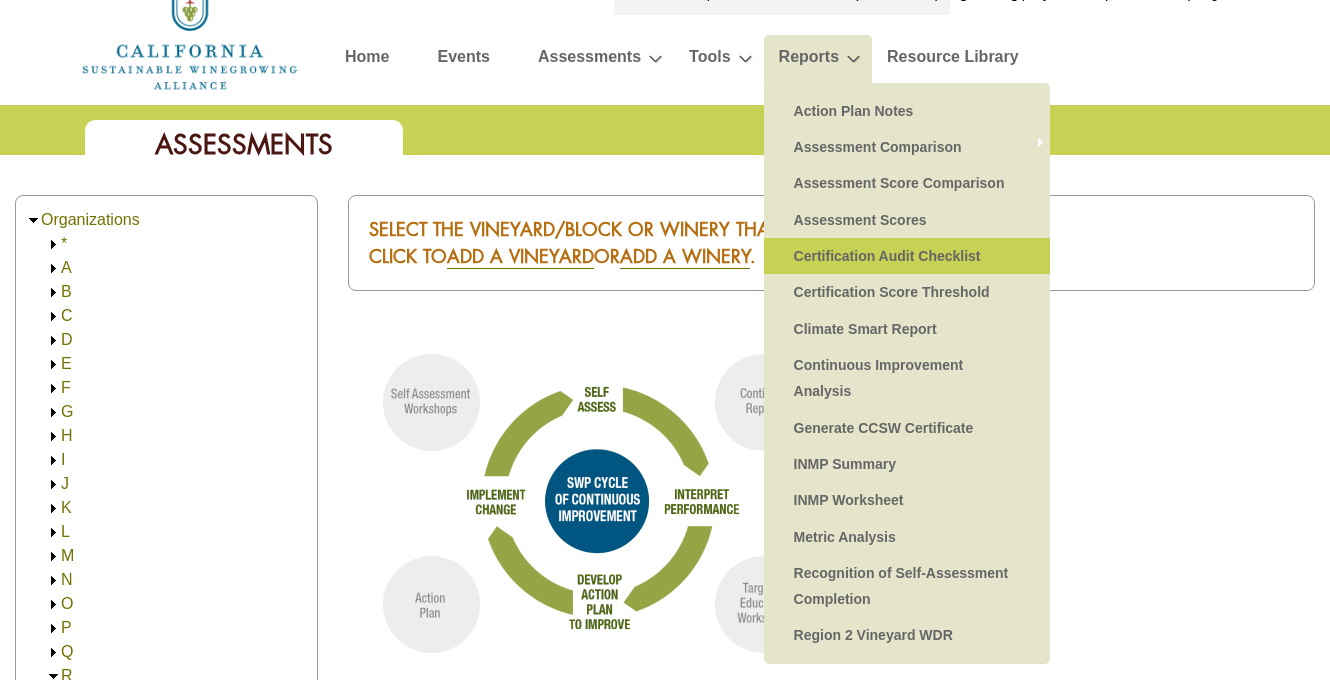 click on "Certification Audit Checklist" at bounding box center (907, 256) 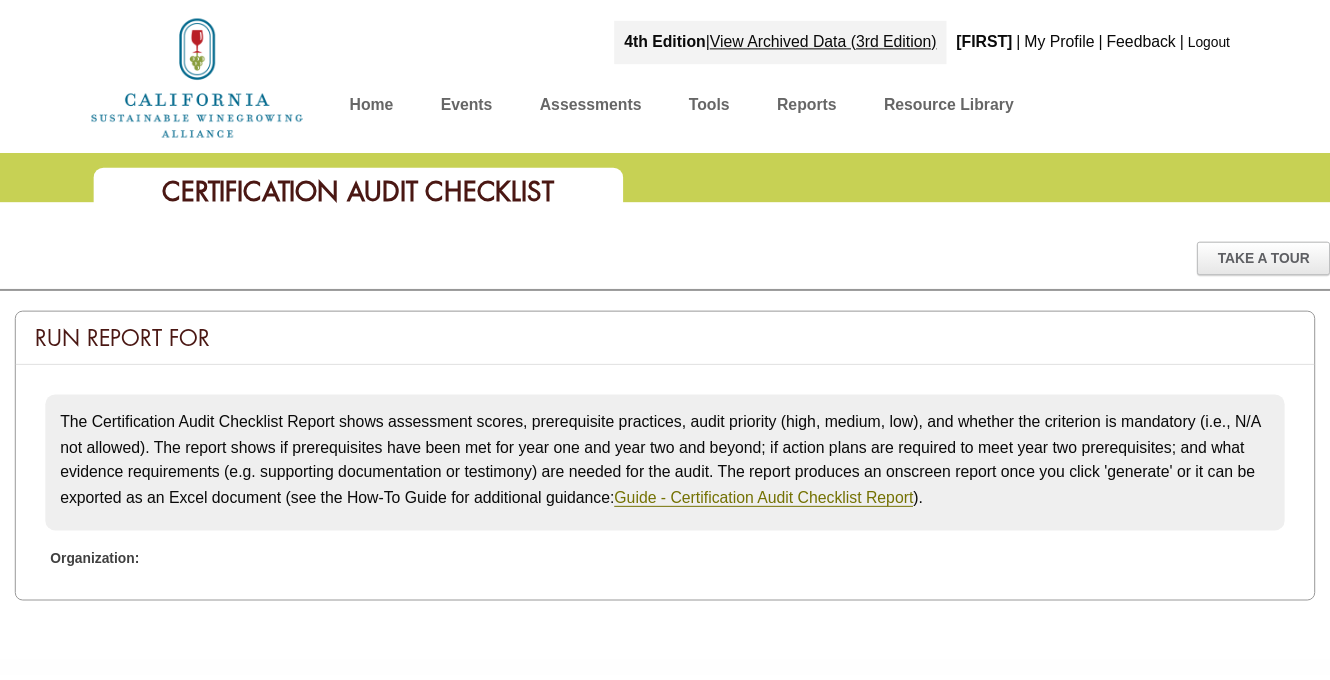scroll, scrollTop: 0, scrollLeft: 0, axis: both 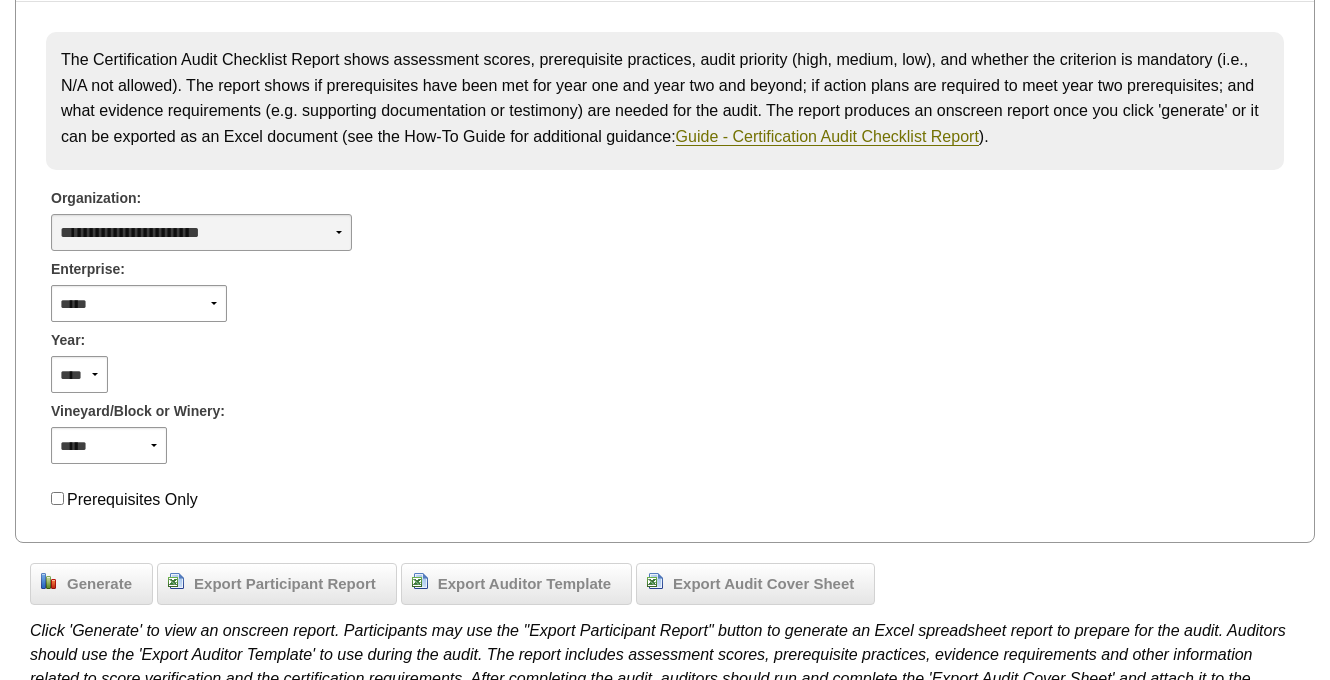 click on "**********" at bounding box center [201, 232] 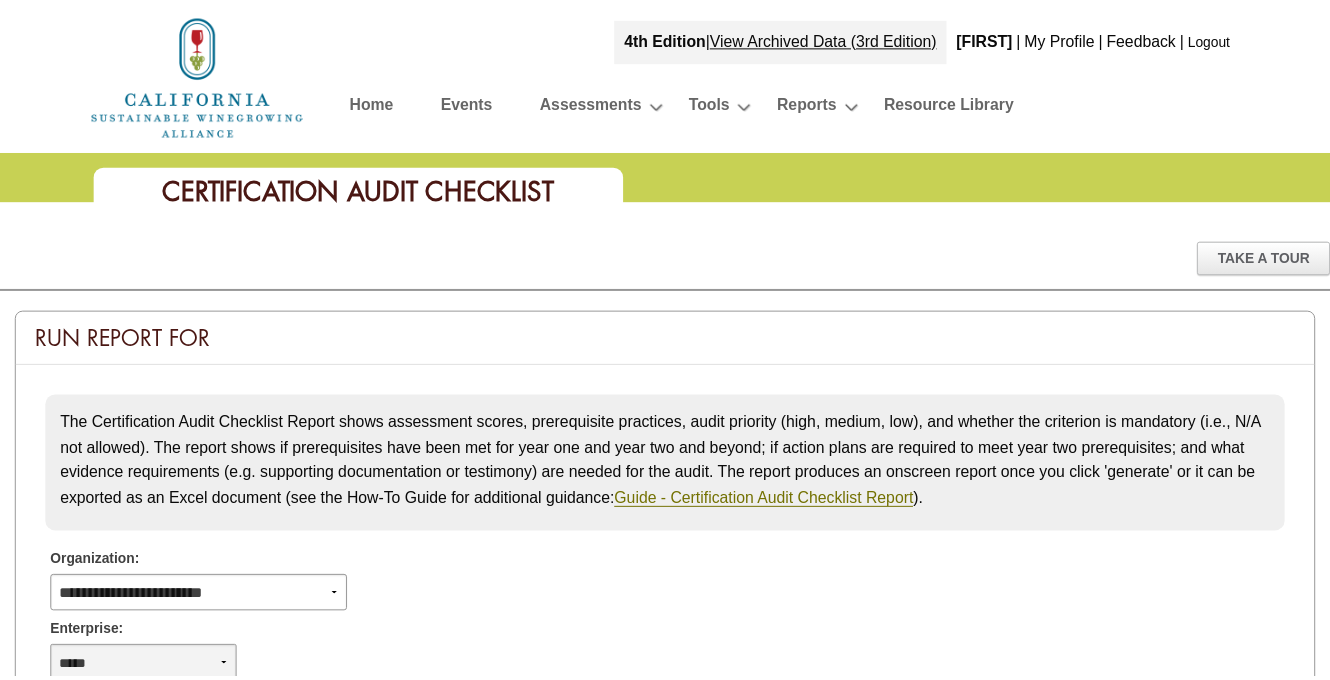scroll, scrollTop: 363, scrollLeft: 0, axis: vertical 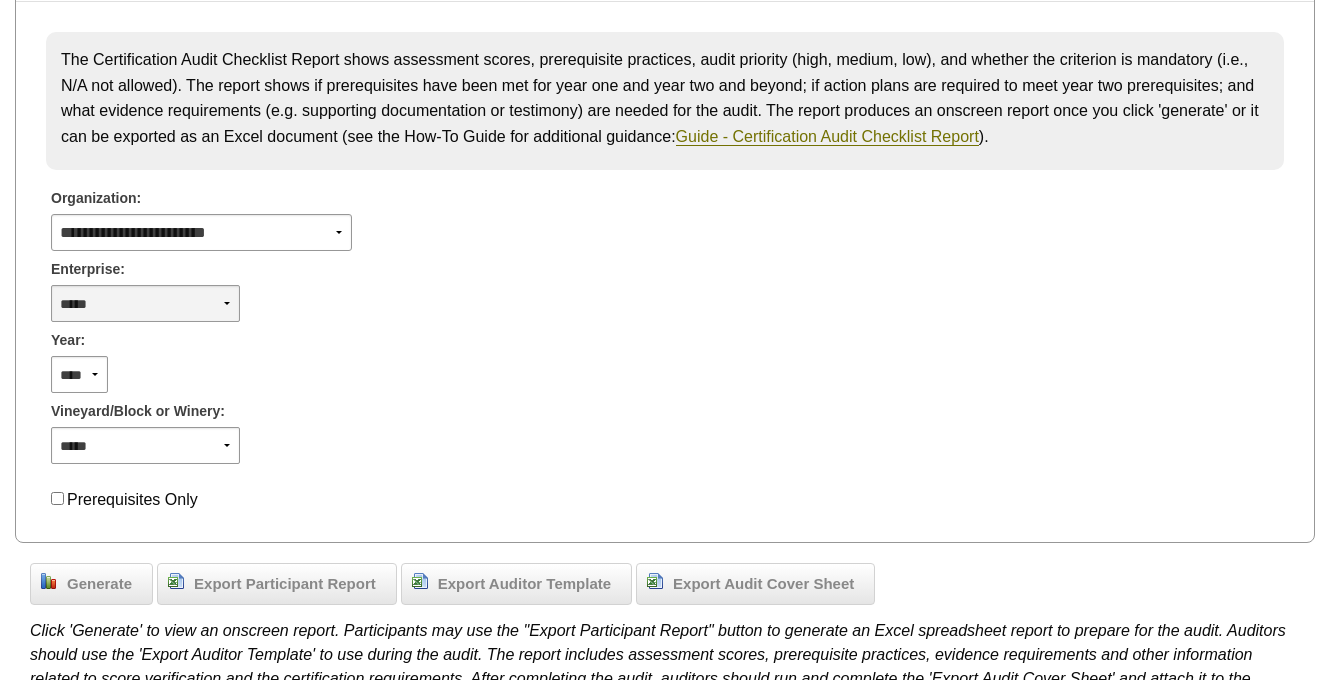click on "**********" at bounding box center (145, 303) 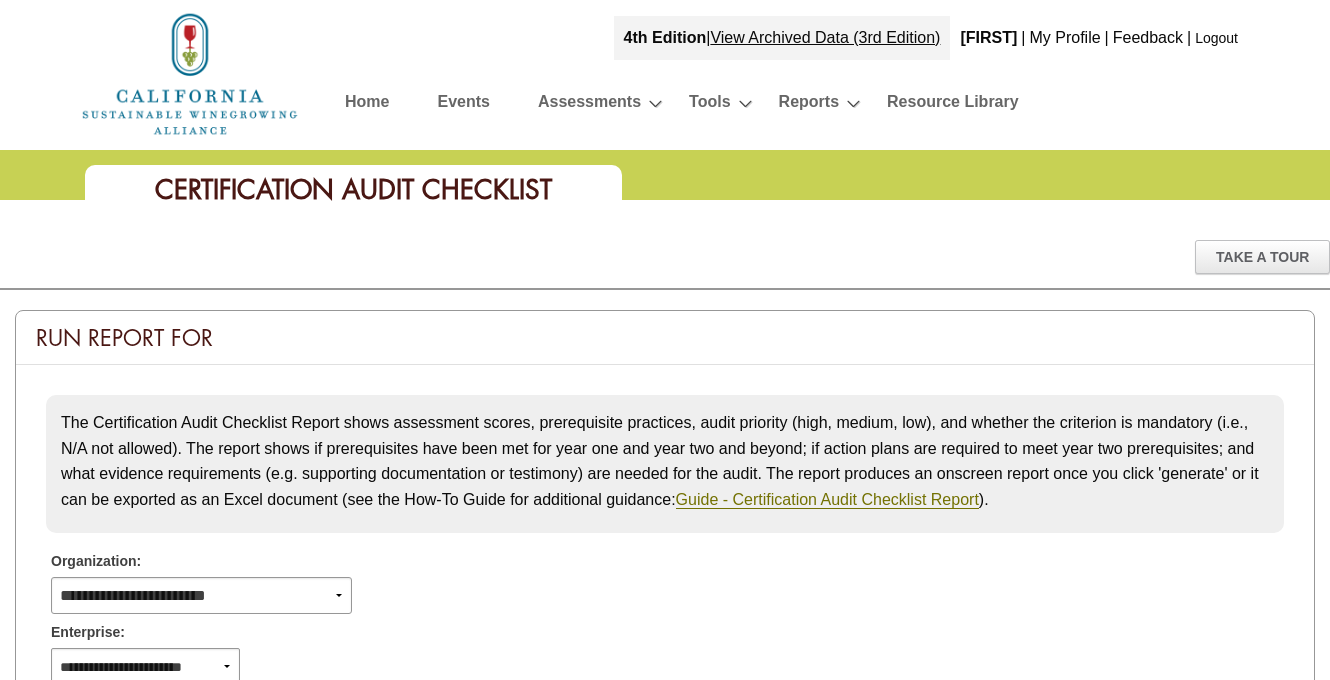 scroll, scrollTop: 363, scrollLeft: 0, axis: vertical 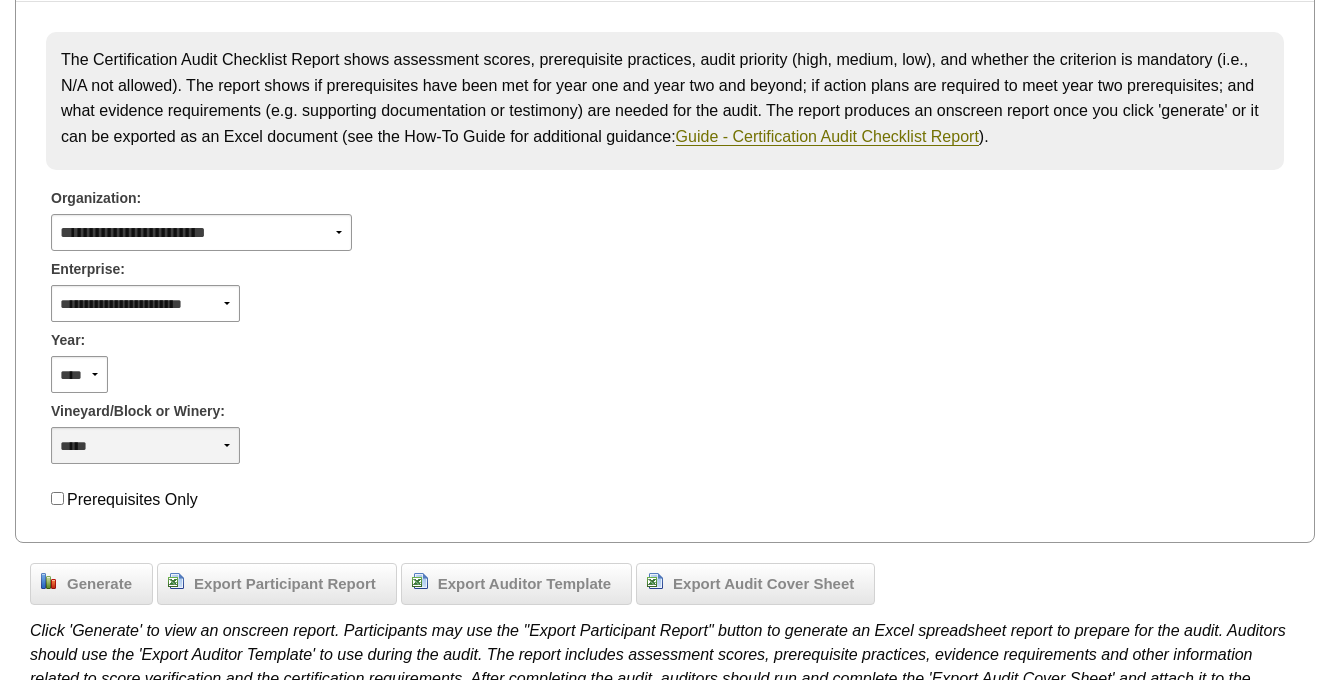 click on "[ADDRESS]" at bounding box center [145, 445] 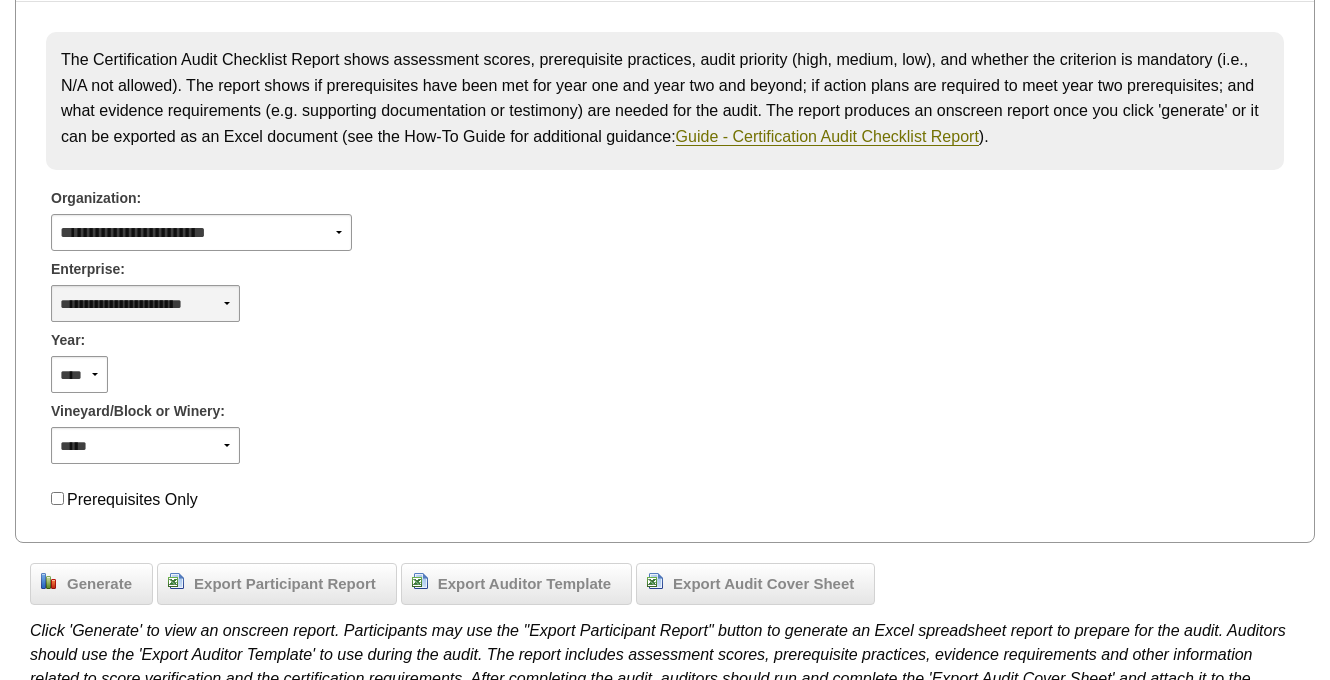 click on "**********" at bounding box center [145, 303] 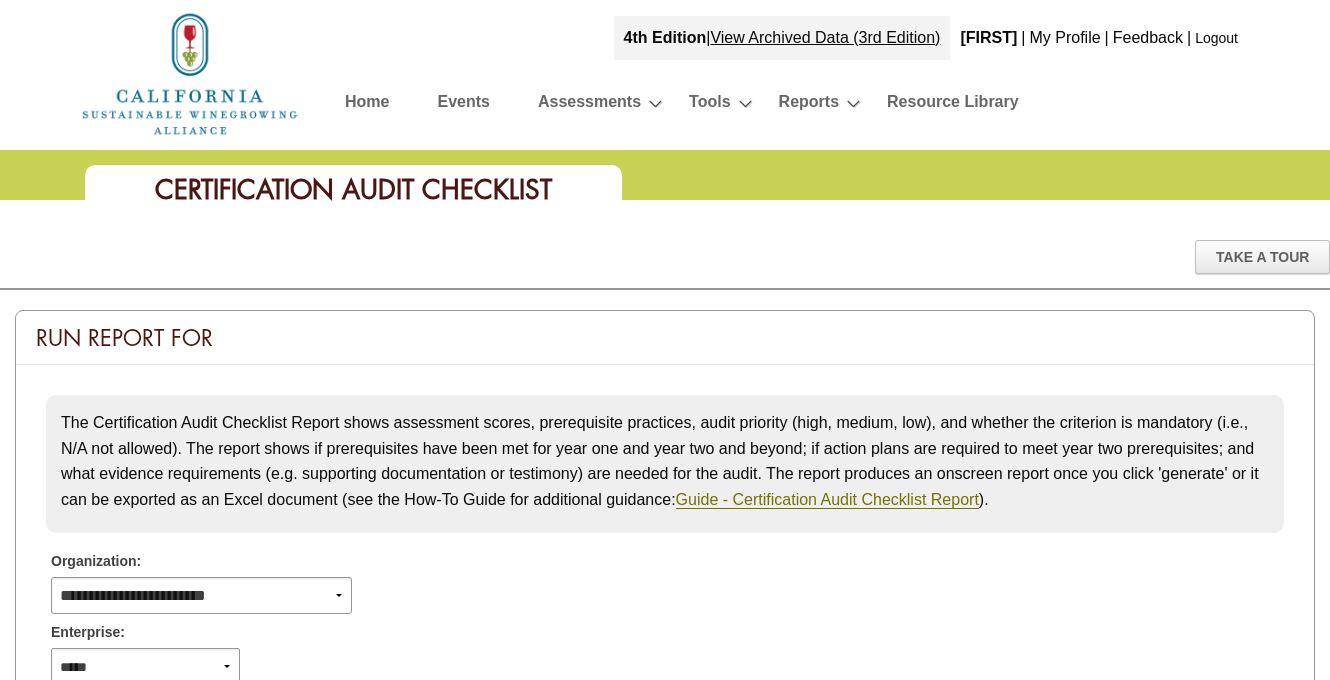 scroll, scrollTop: 363, scrollLeft: 0, axis: vertical 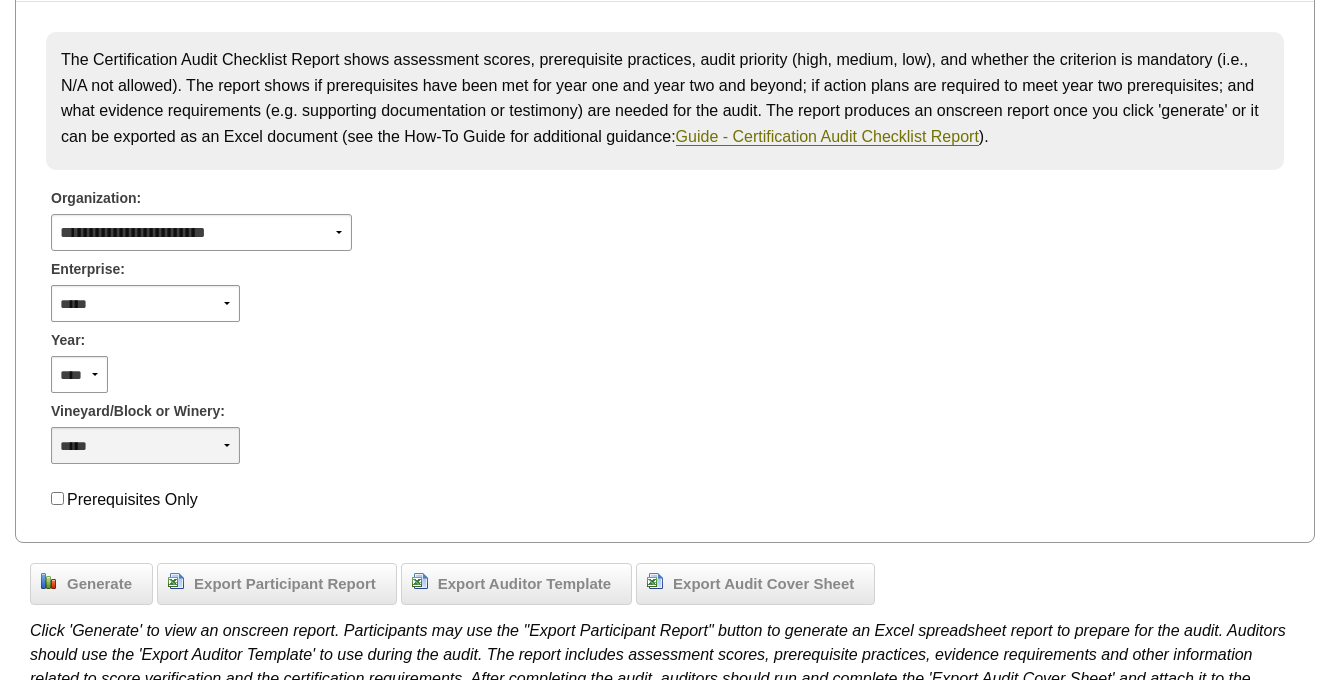 click on "**********" at bounding box center [145, 445] 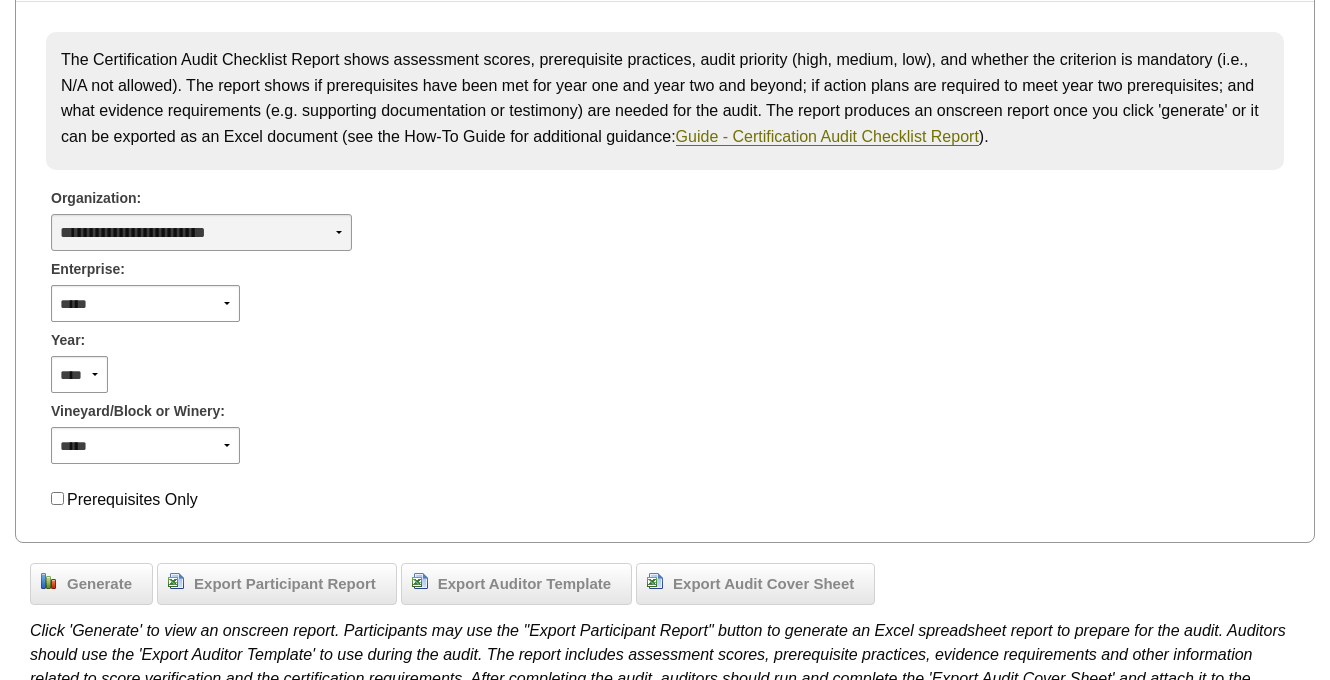 click on "**********" at bounding box center [201, 232] 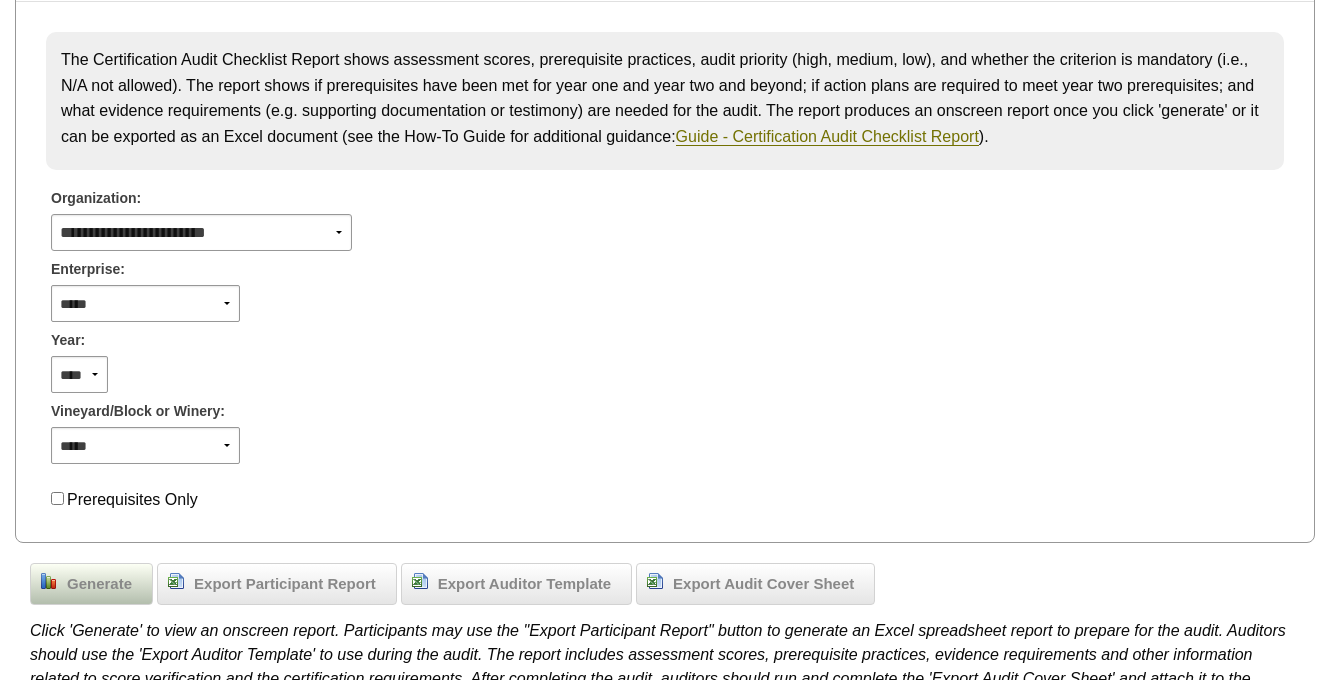 click on "Generate" at bounding box center (99, 584) 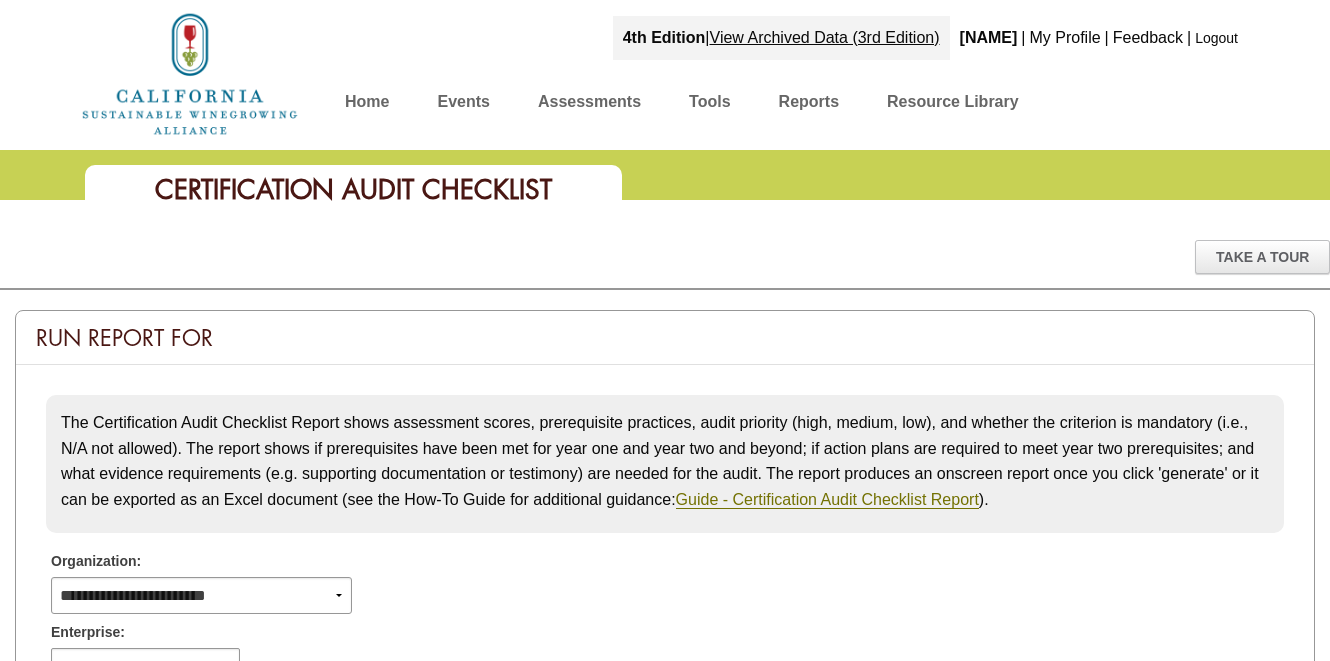 scroll, scrollTop: 363, scrollLeft: 0, axis: vertical 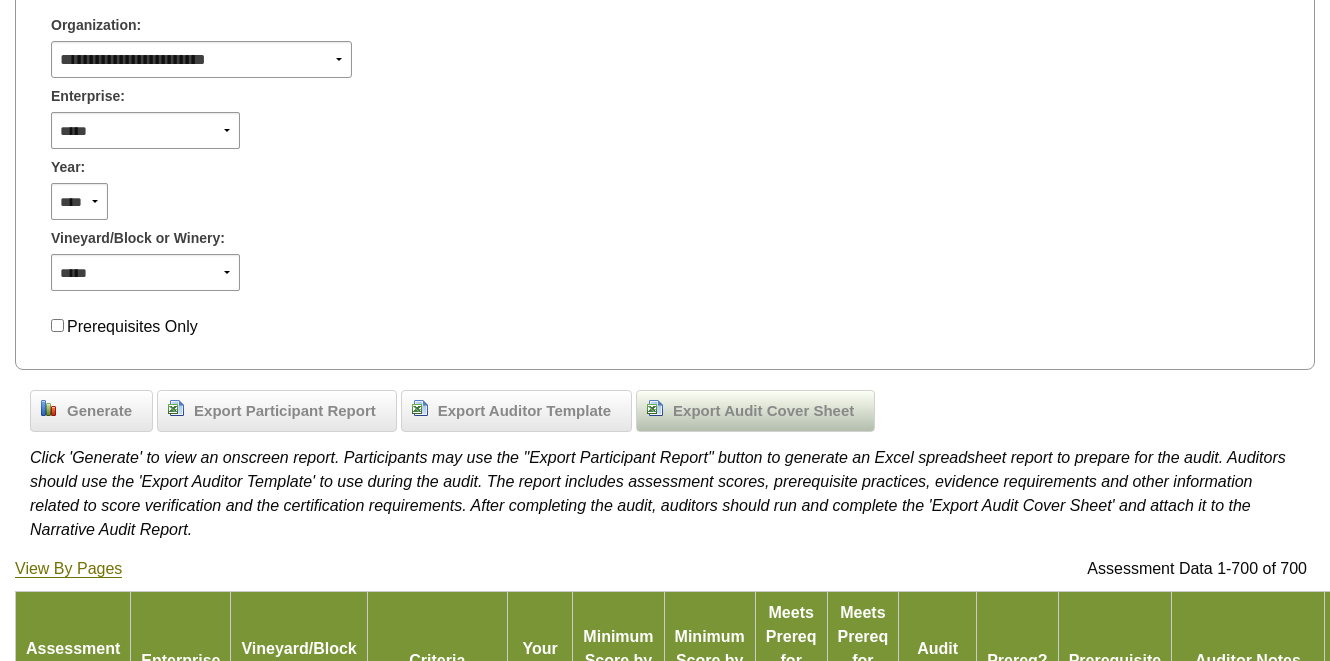 click on "Export Audit Cover Sheet" at bounding box center (763, 411) 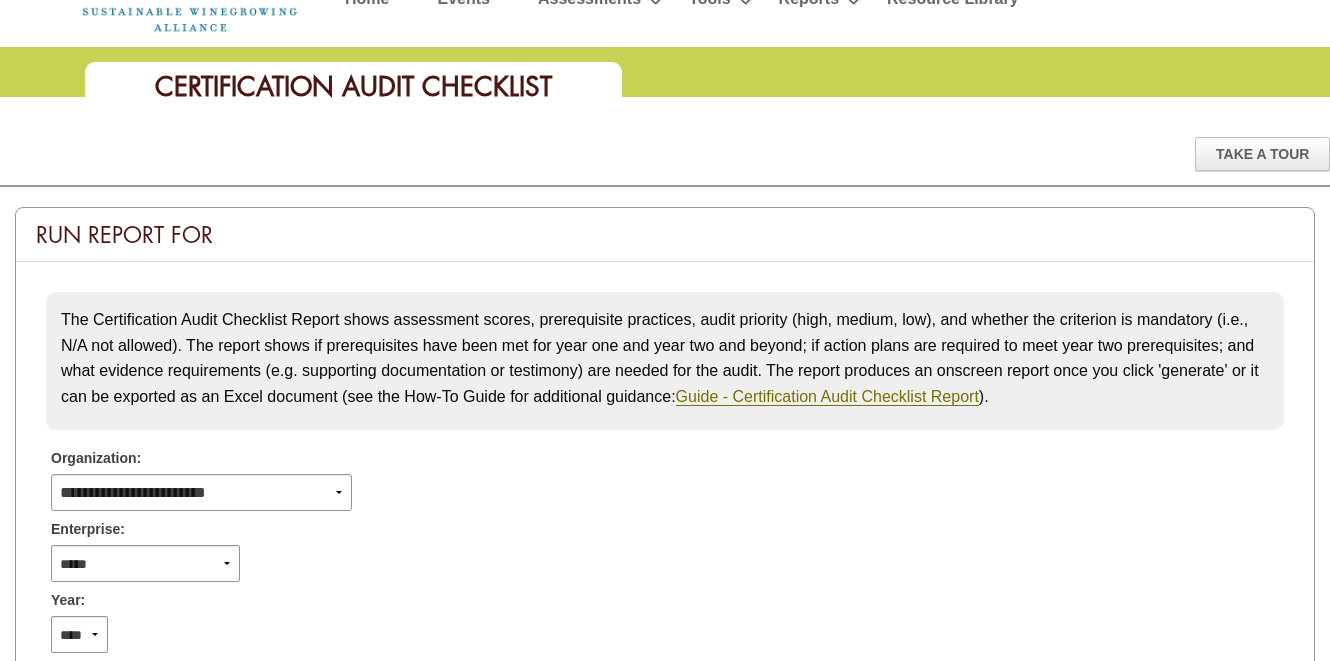 scroll, scrollTop: 0, scrollLeft: 0, axis: both 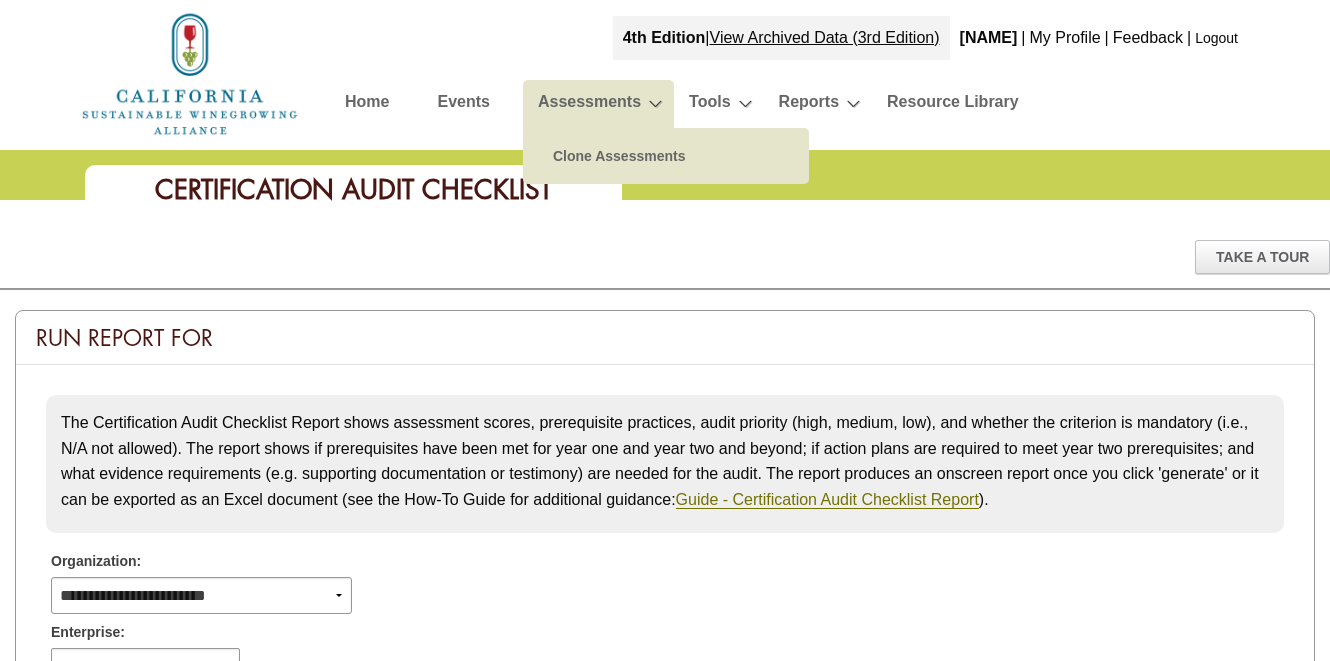 click on "Assessments" at bounding box center (589, 105) 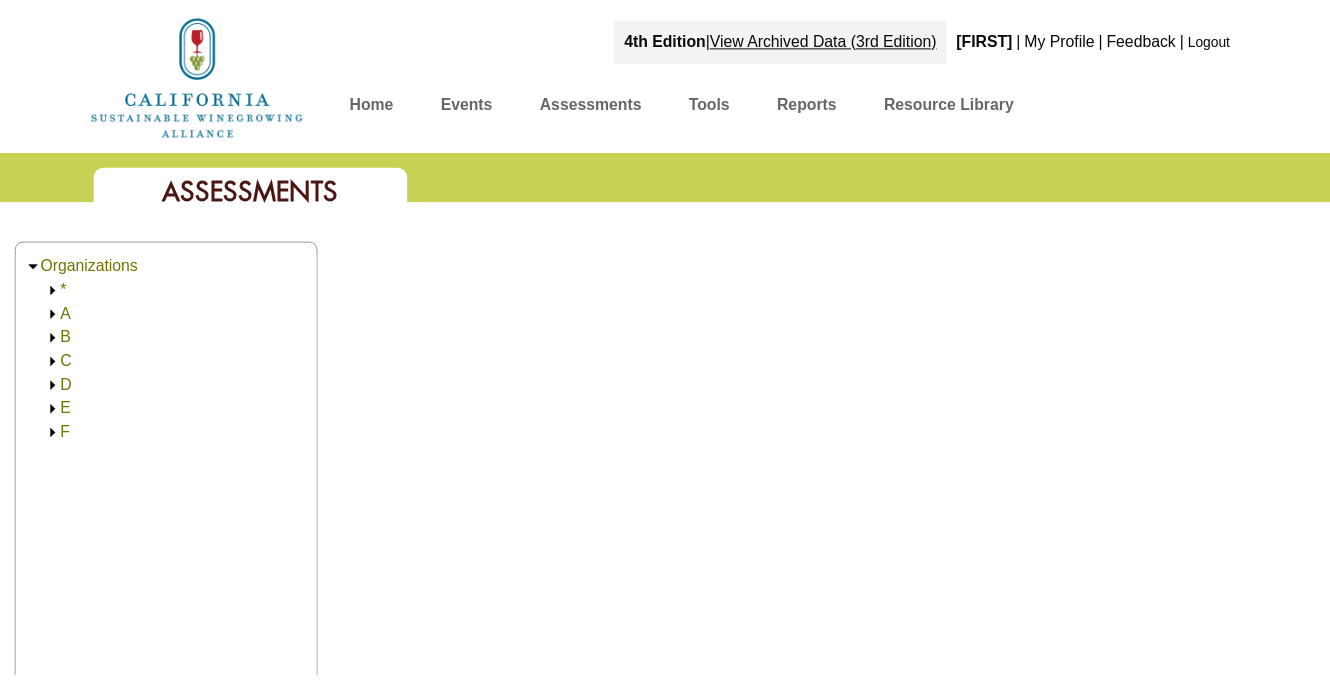 scroll, scrollTop: 0, scrollLeft: 0, axis: both 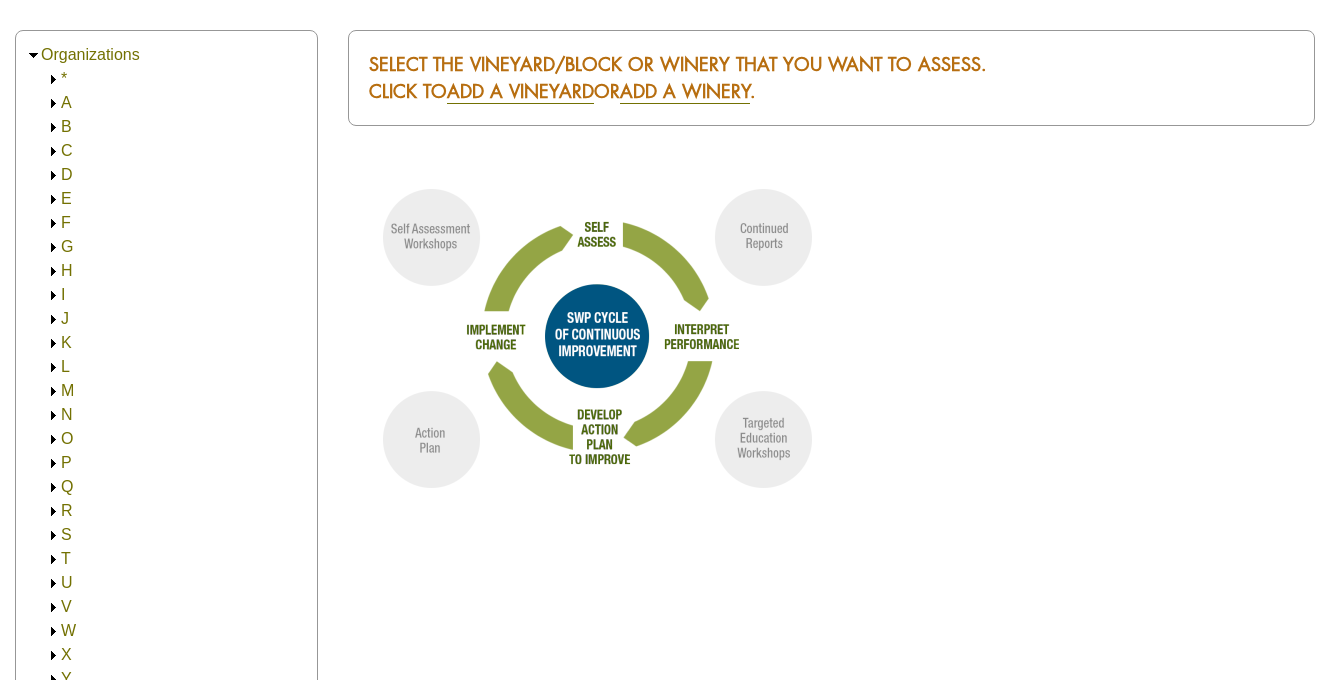 click 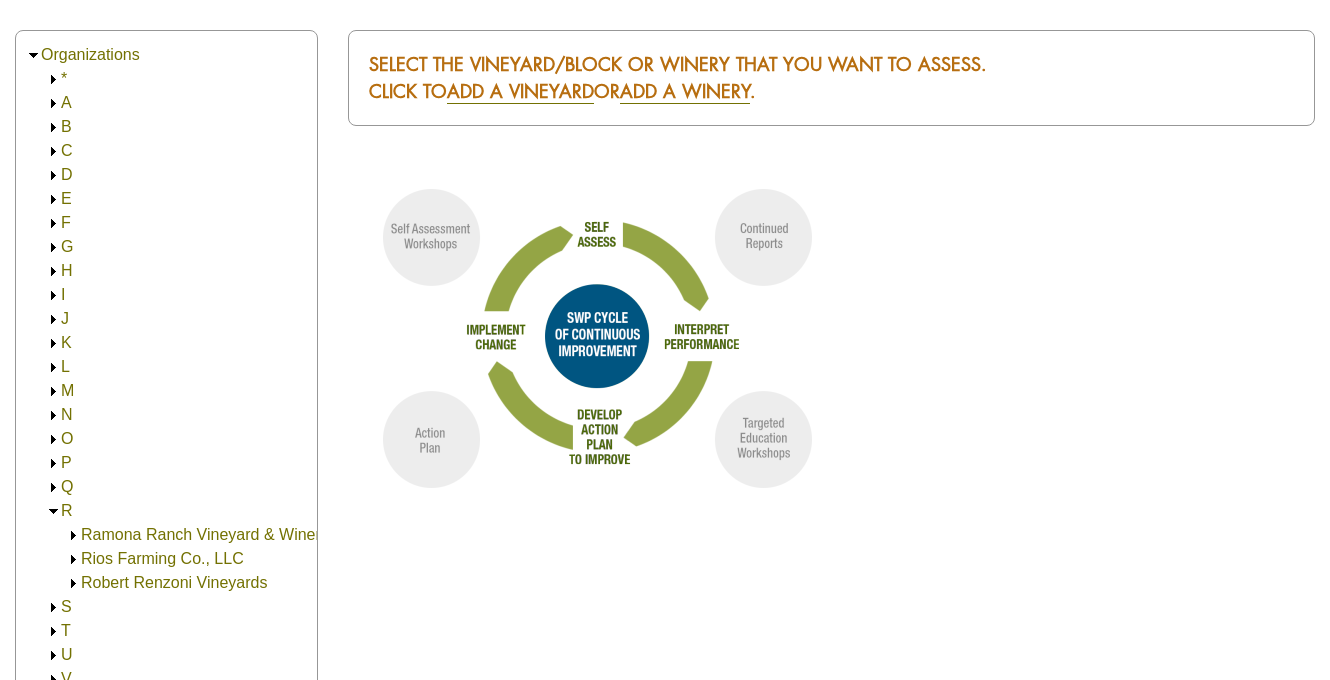 click 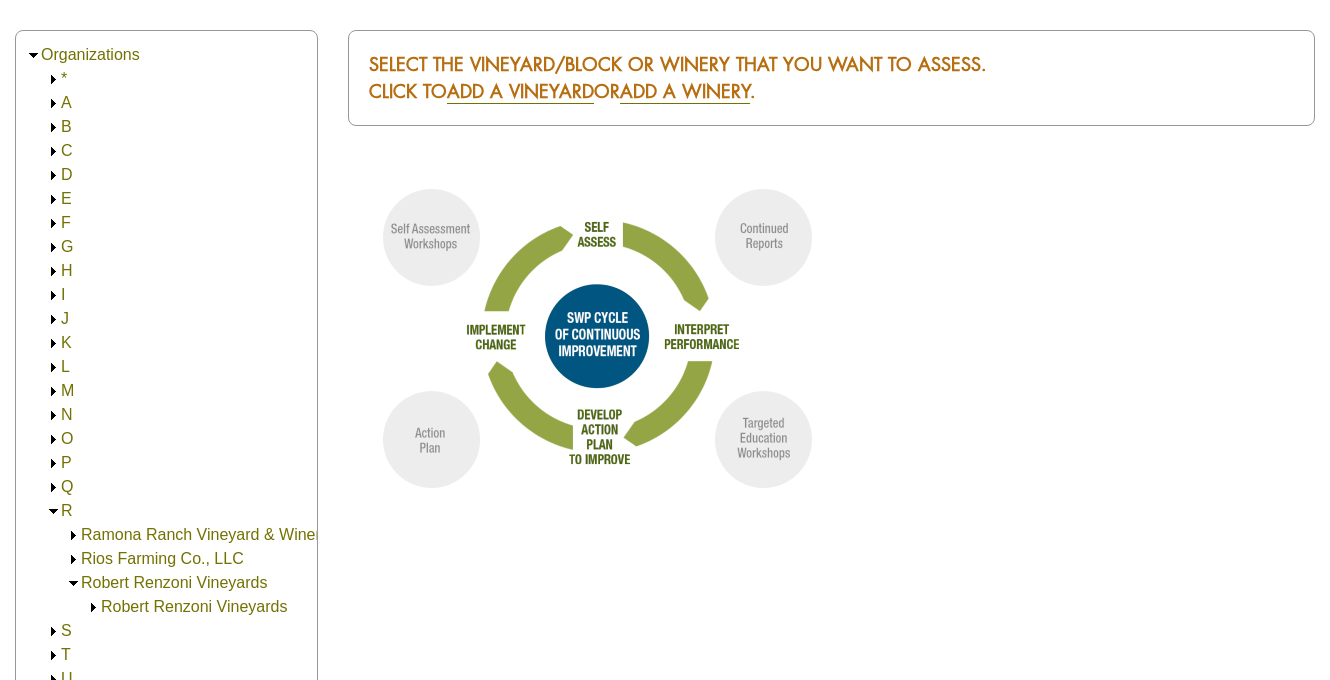 click 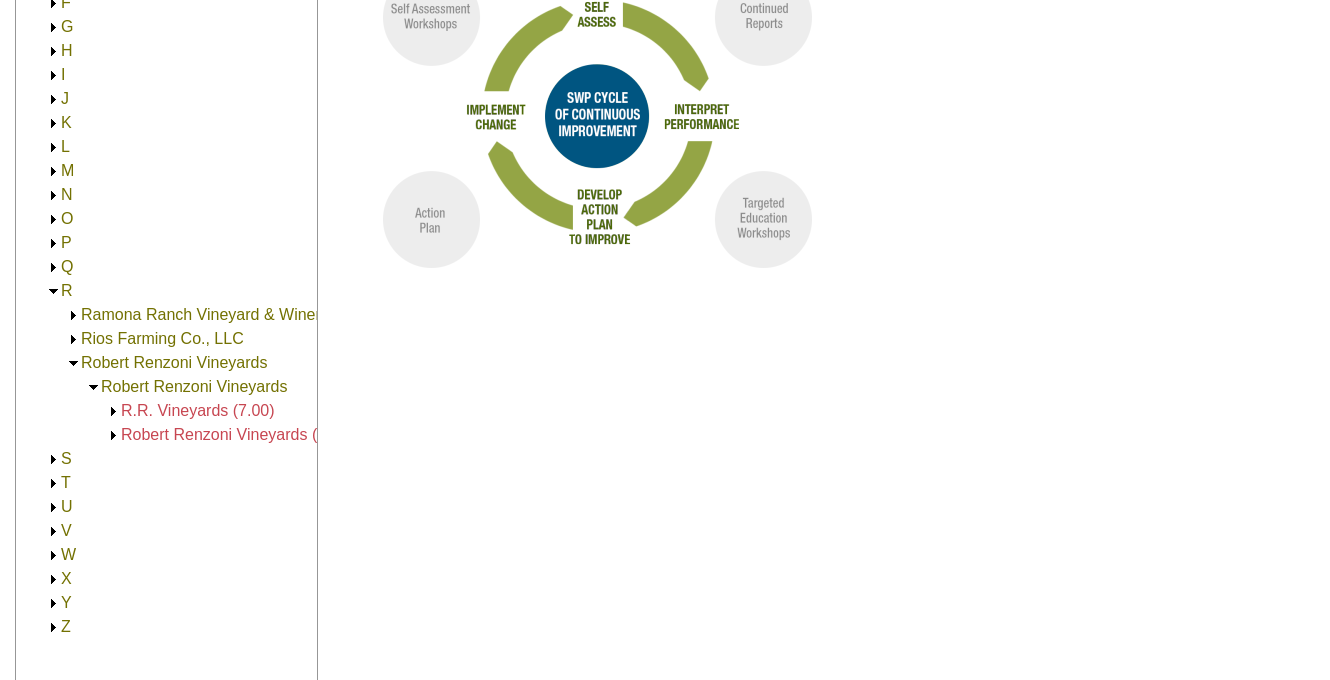 scroll, scrollTop: 433, scrollLeft: 0, axis: vertical 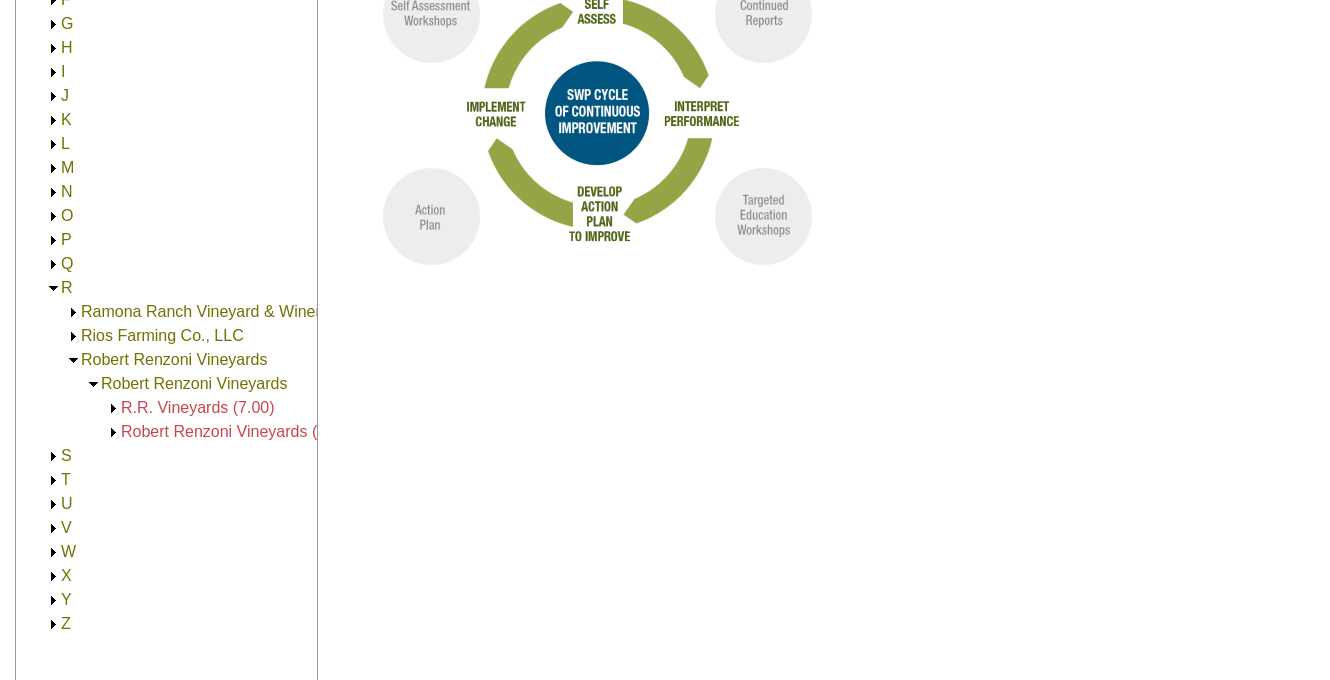 click 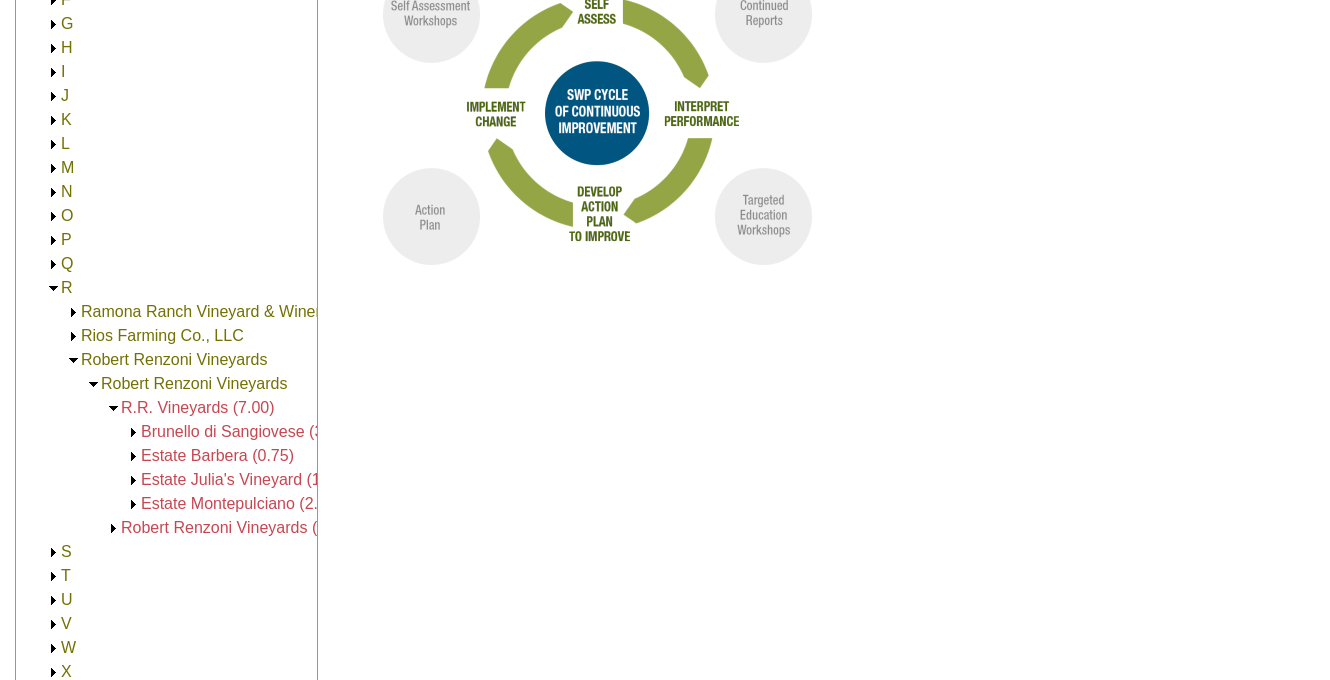 click 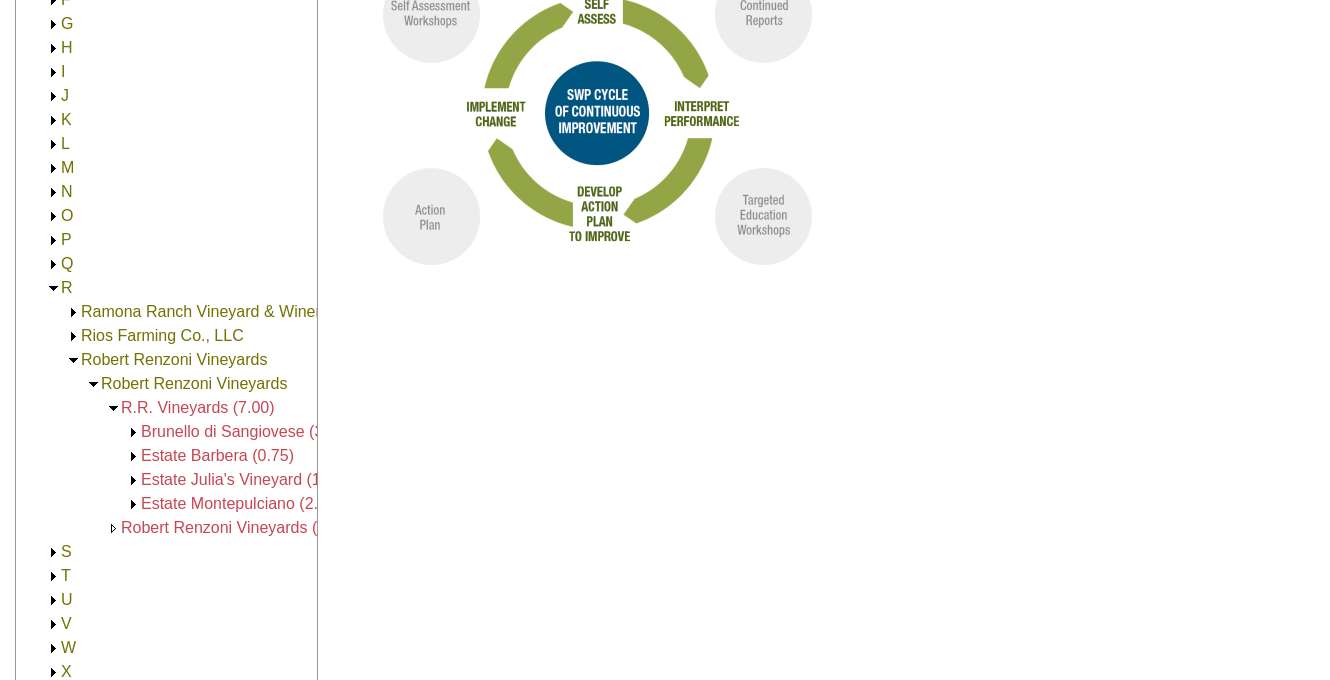 click on "*
A
B
C
D
E
F
G
H
I
J
K
L
M
N
O
P
Q
R
Ramona Ranch Vineyard & Winery
Rios Farming Co., LLC
Robert Renzoni Vineyards
Robert Renzoni Vineyards
R.R. Vineyards (7.00)
Brunello di Sangiovese (3.00)
Estate Barbera (0.75)
Estate Julia's Vineyard (1.25)
Estate Montepulciano (2.00)
Robert Renzoni Vineyards (18,000.00)
S
T
U" at bounding box center [171, 288] 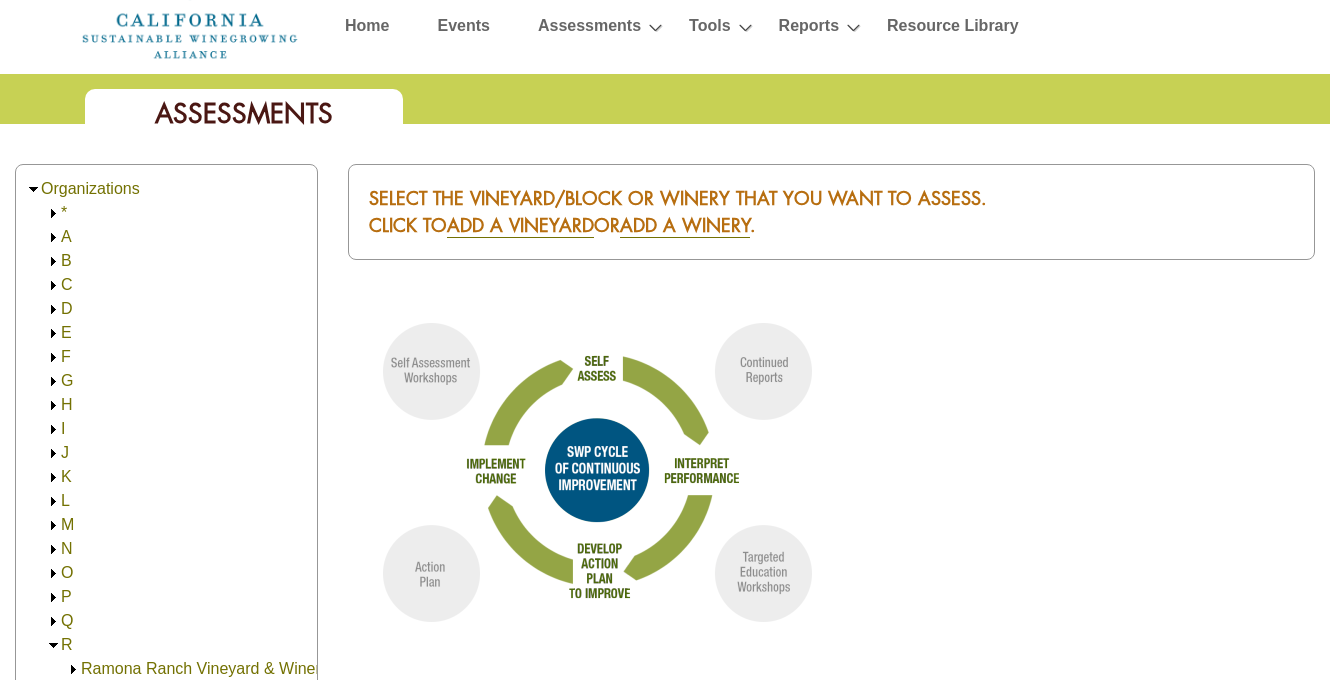 scroll, scrollTop: 0, scrollLeft: 0, axis: both 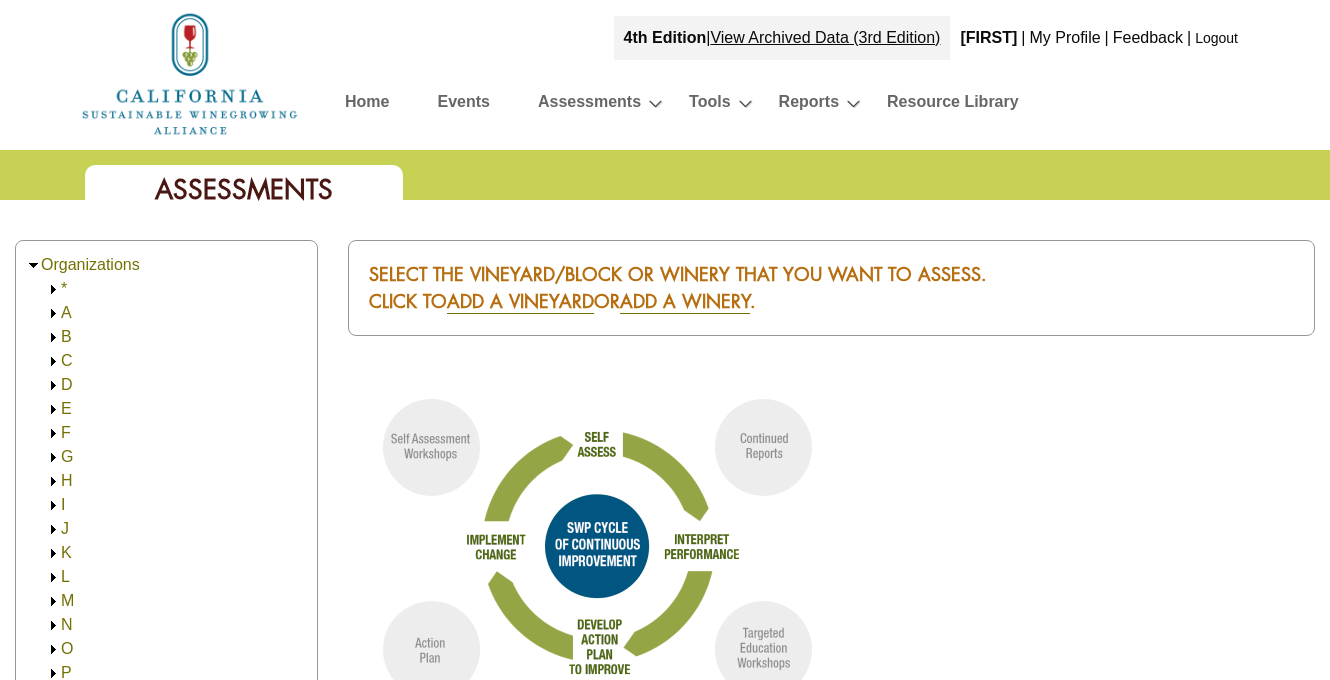 click on "Home" at bounding box center (367, 105) 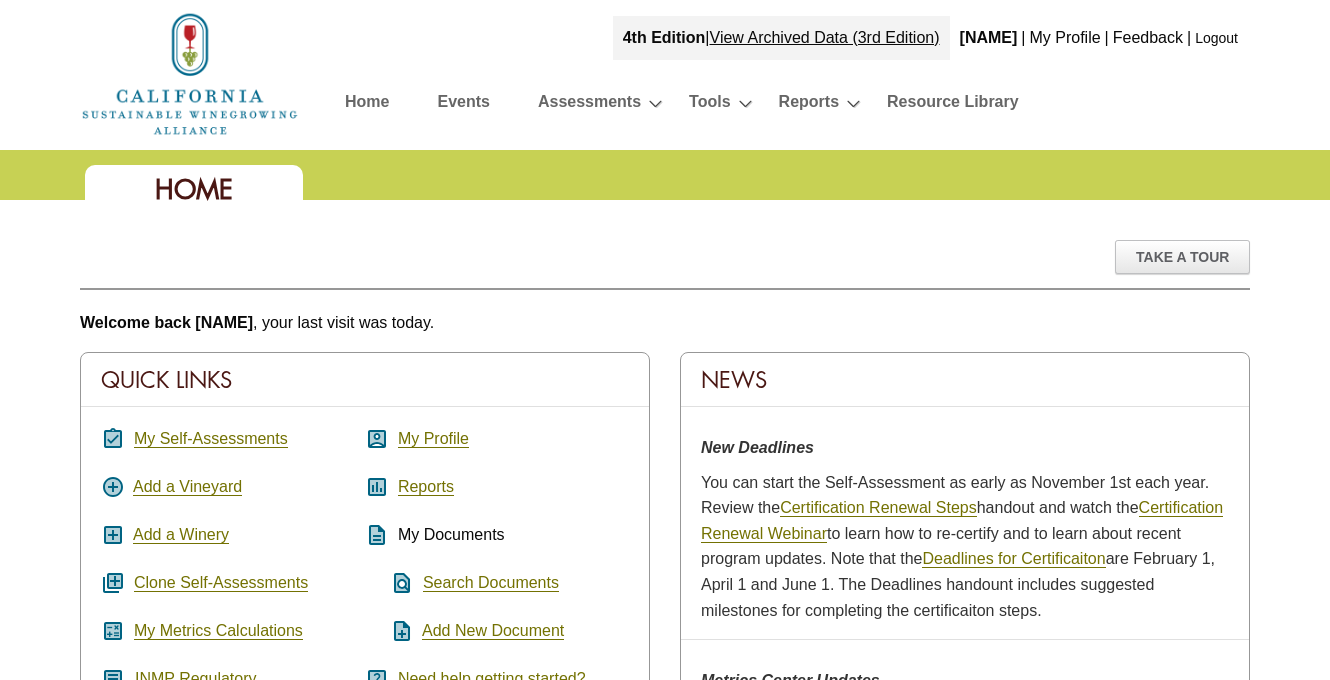 scroll, scrollTop: 0, scrollLeft: 0, axis: both 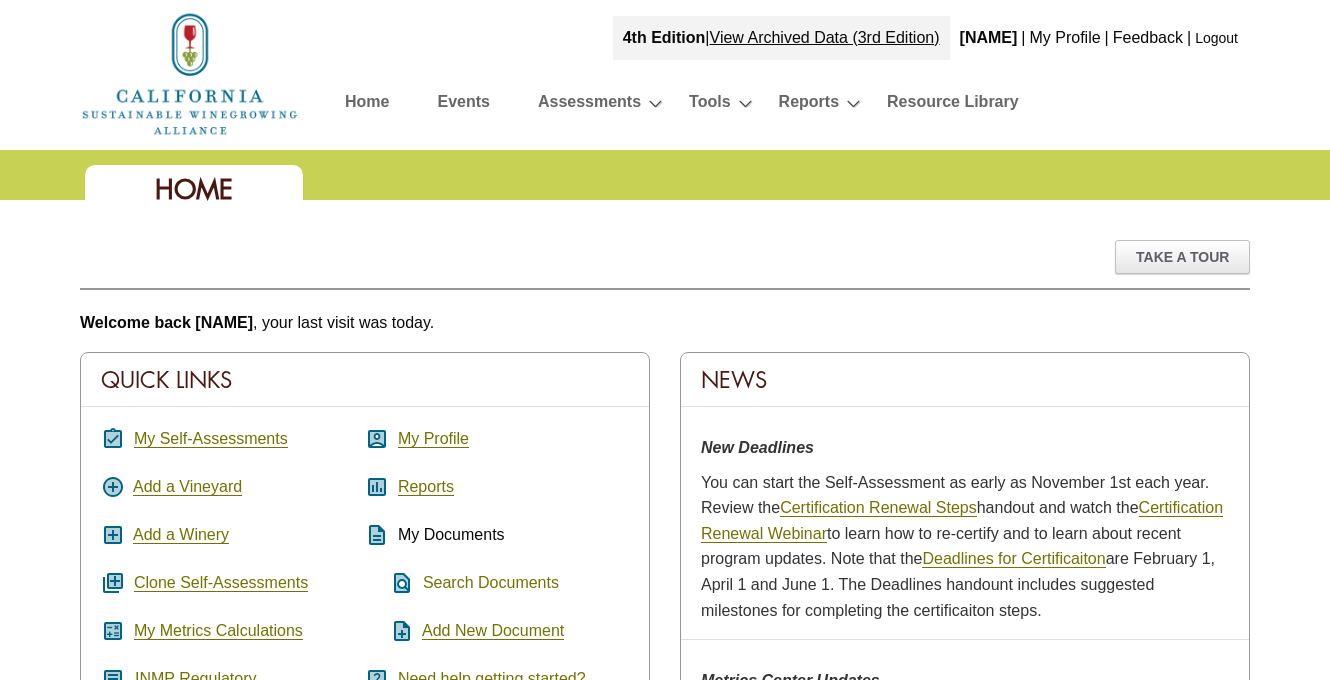 click on "Search Documents" at bounding box center [491, 583] 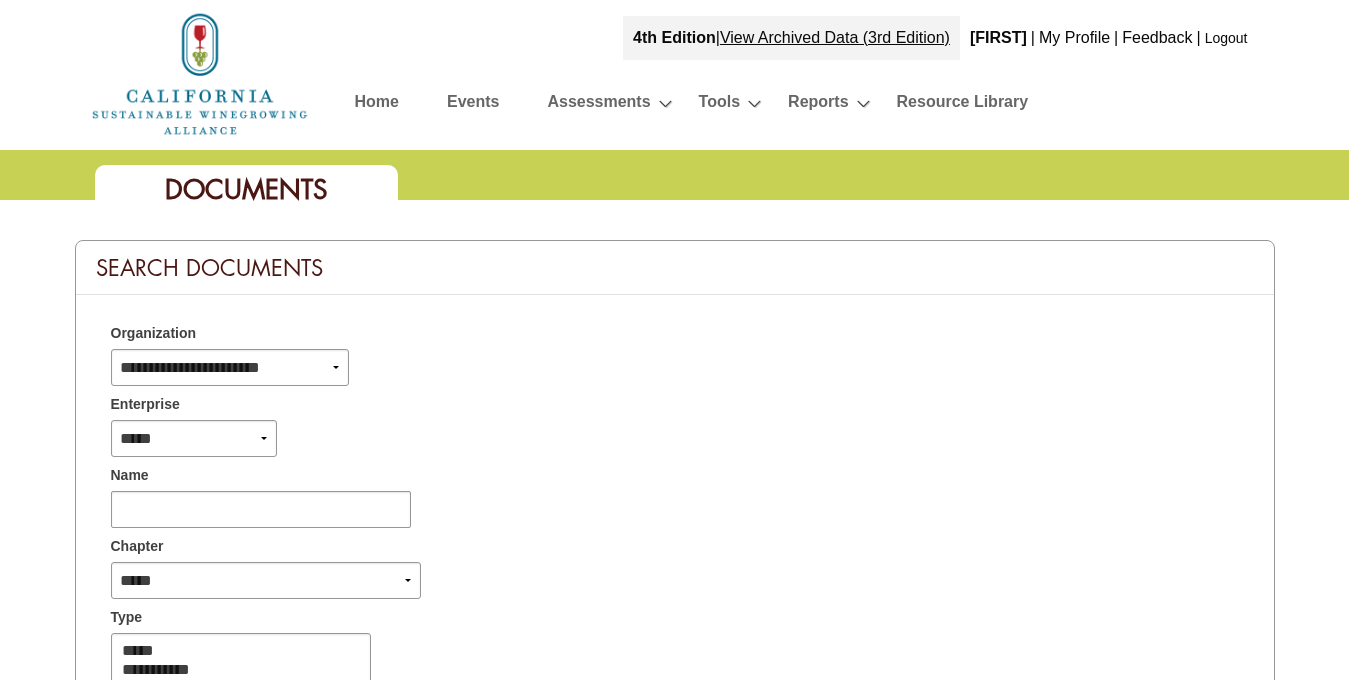 select 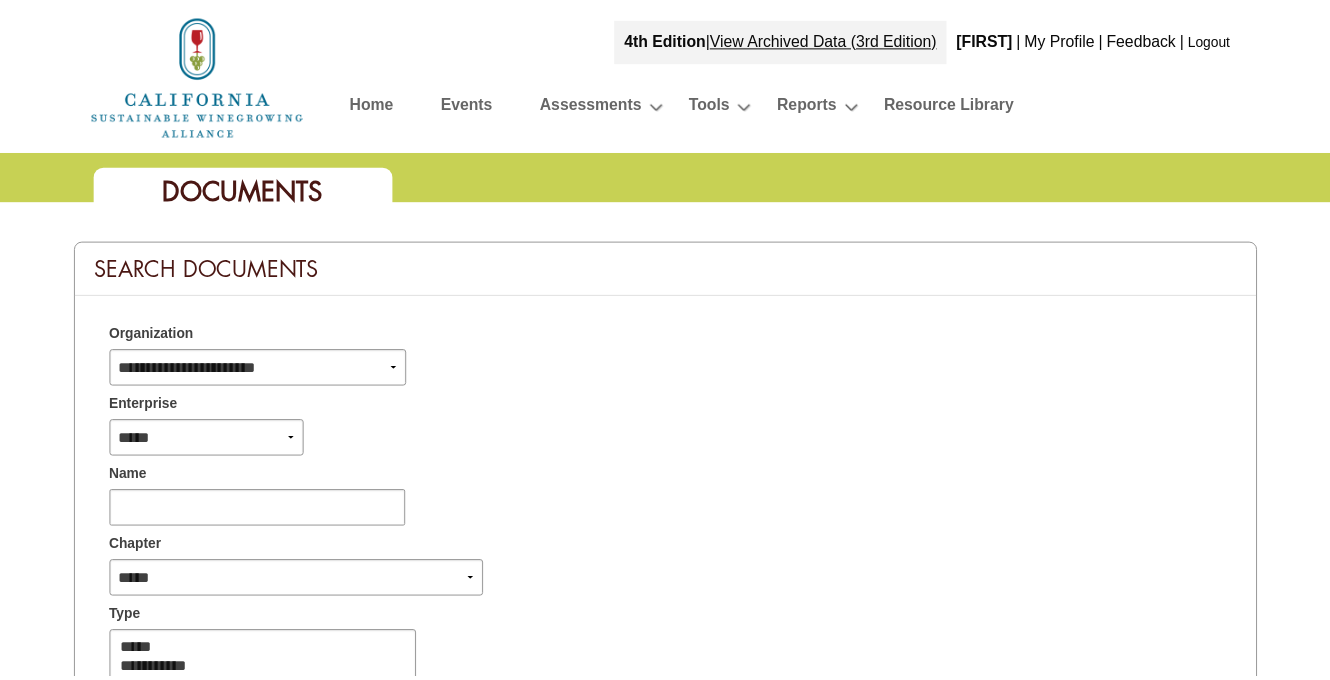 scroll, scrollTop: 0, scrollLeft: 0, axis: both 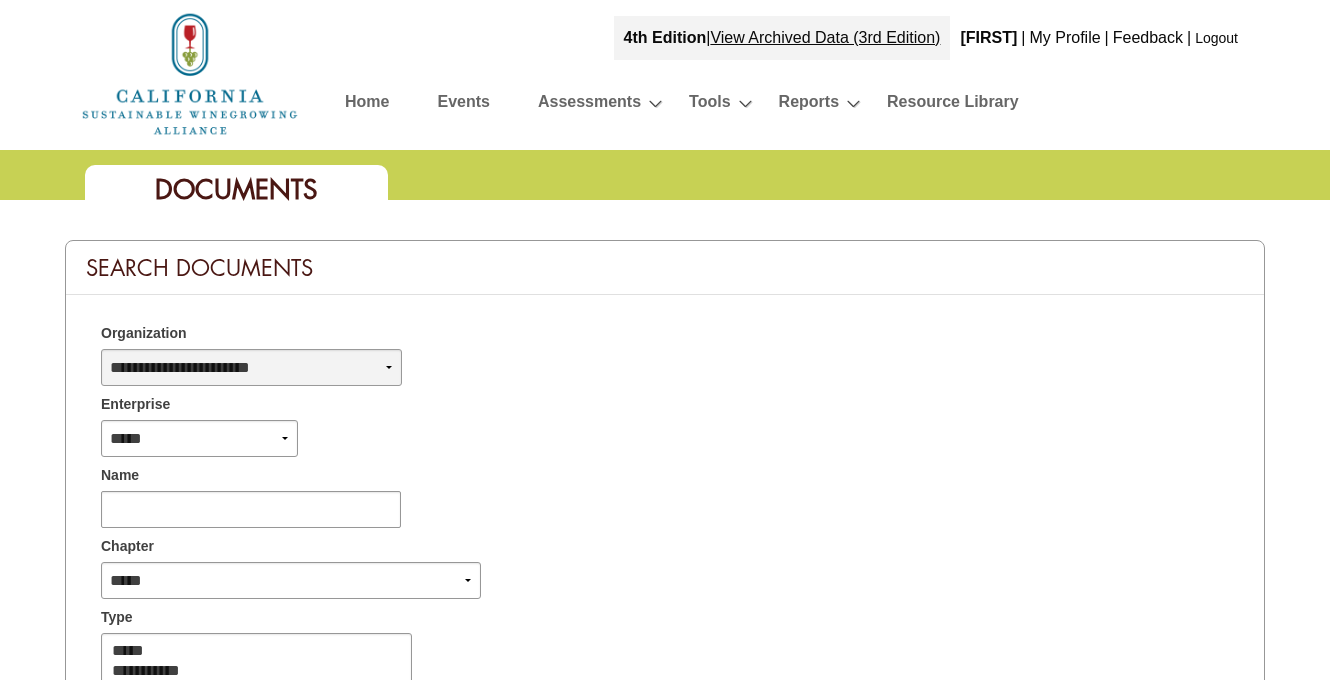 click on "**********" at bounding box center [251, 367] 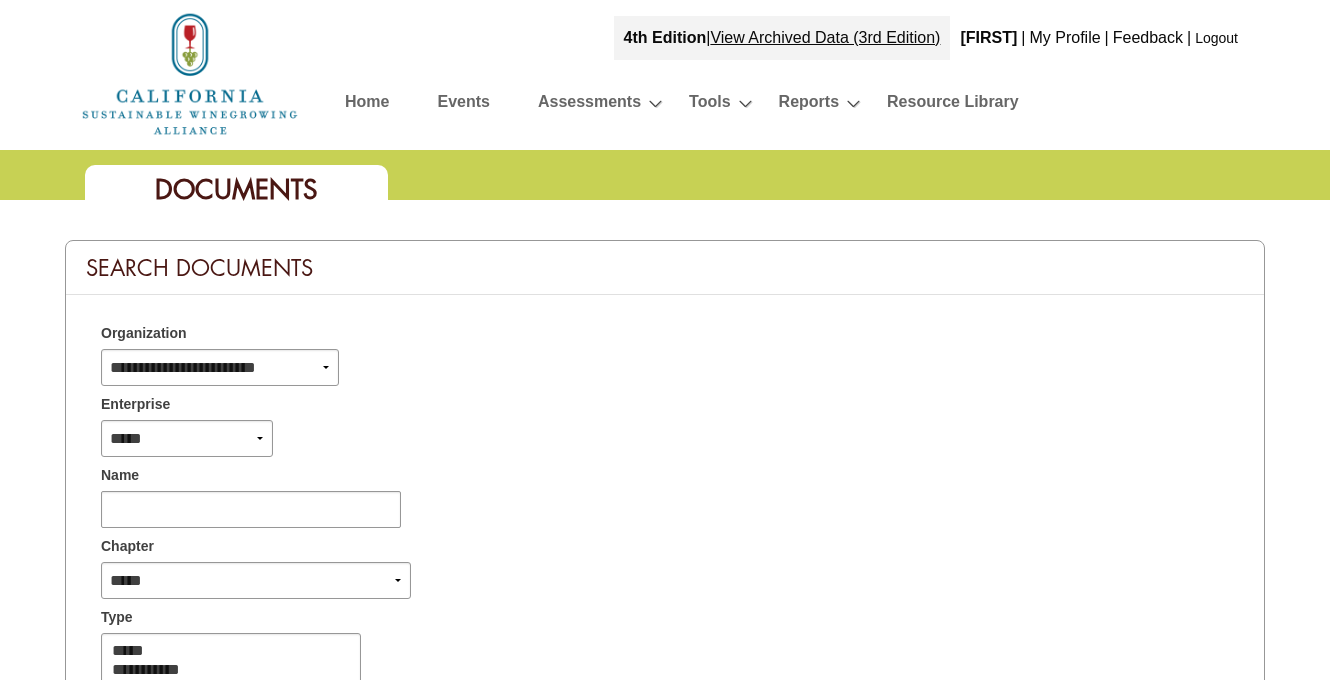 select 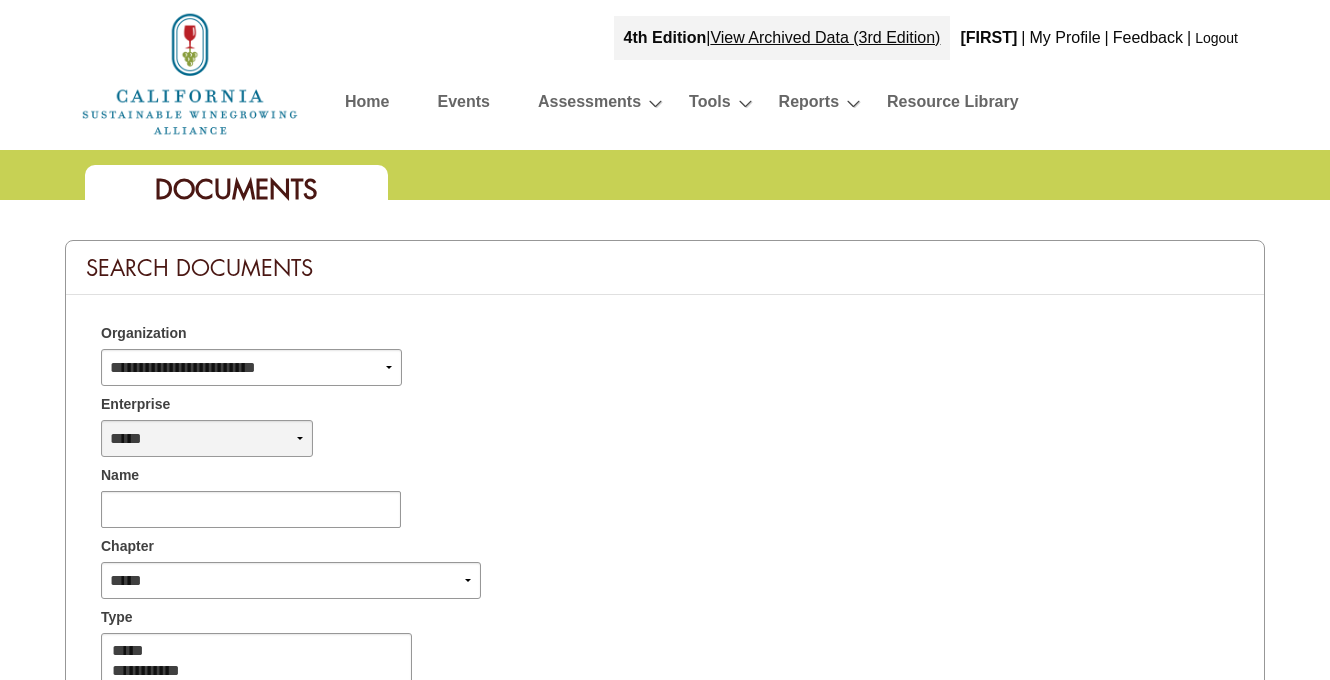 drag, startPoint x: 0, startPoint y: 0, endPoint x: 288, endPoint y: 442, distance: 527.5491 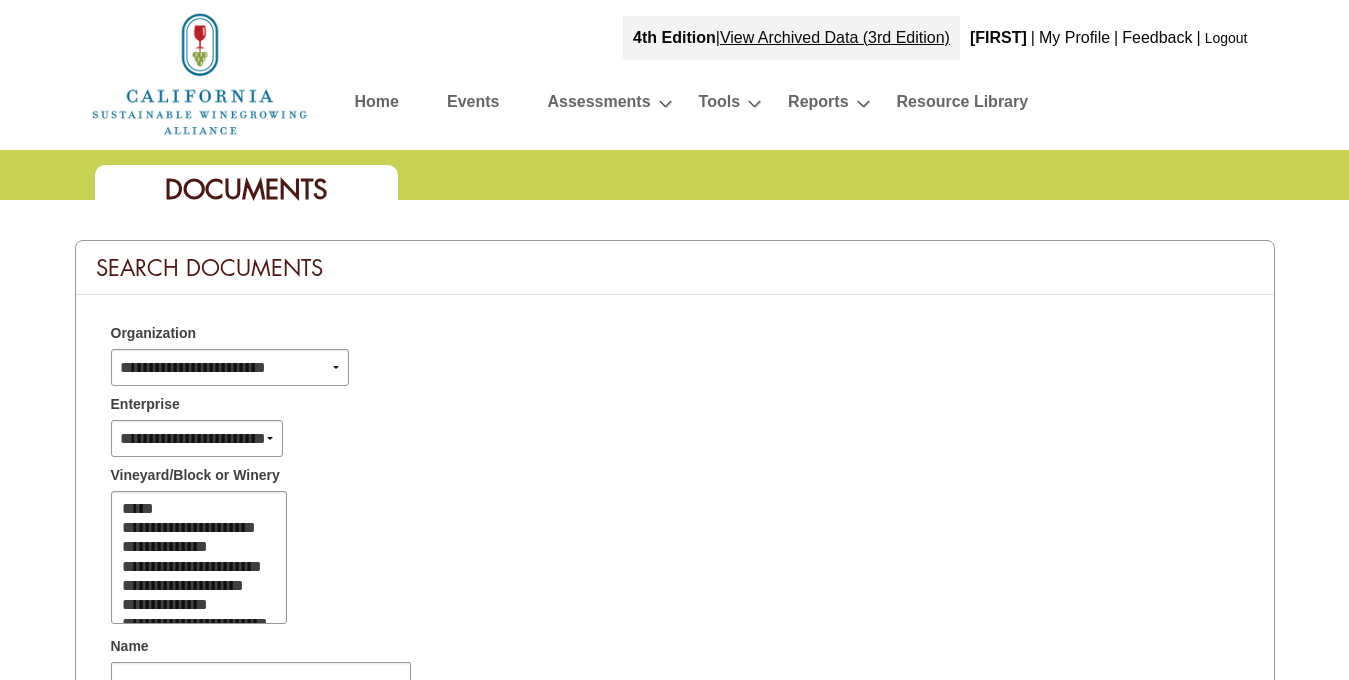 select 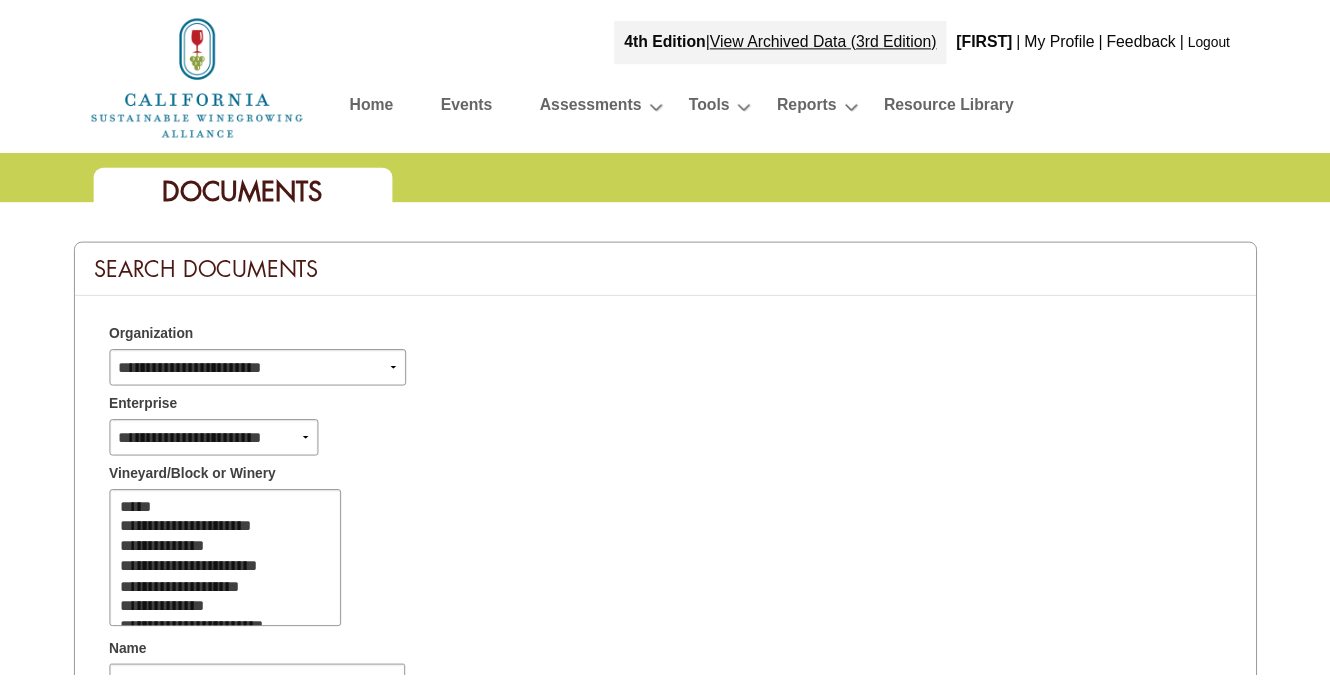scroll, scrollTop: 0, scrollLeft: 0, axis: both 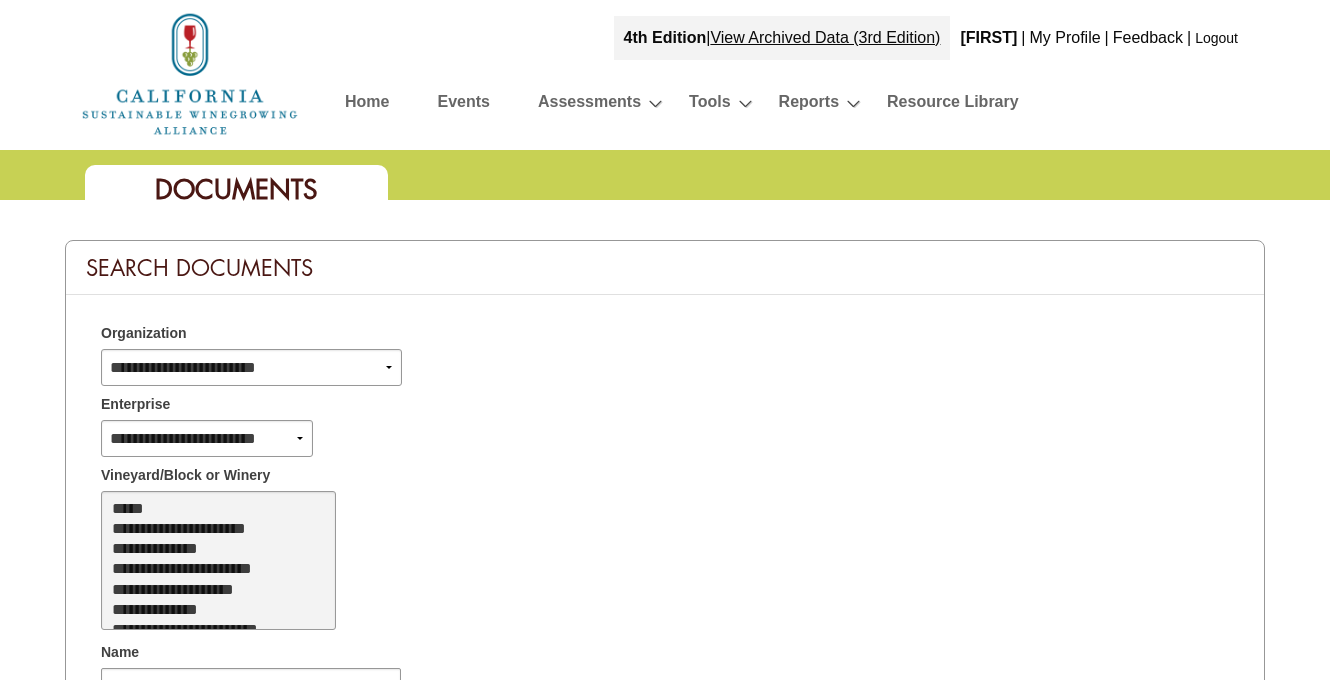 select on "**" 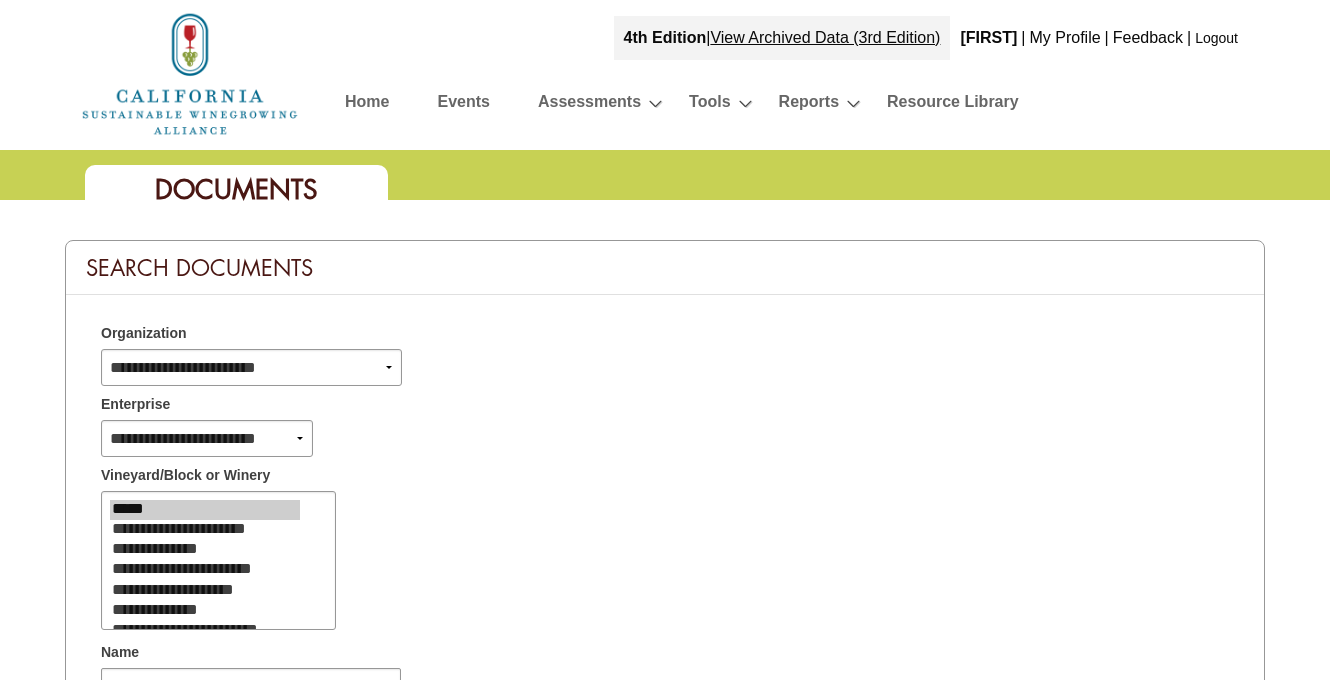 click on "Vineyard/Block or Winery" at bounding box center [665, 472] 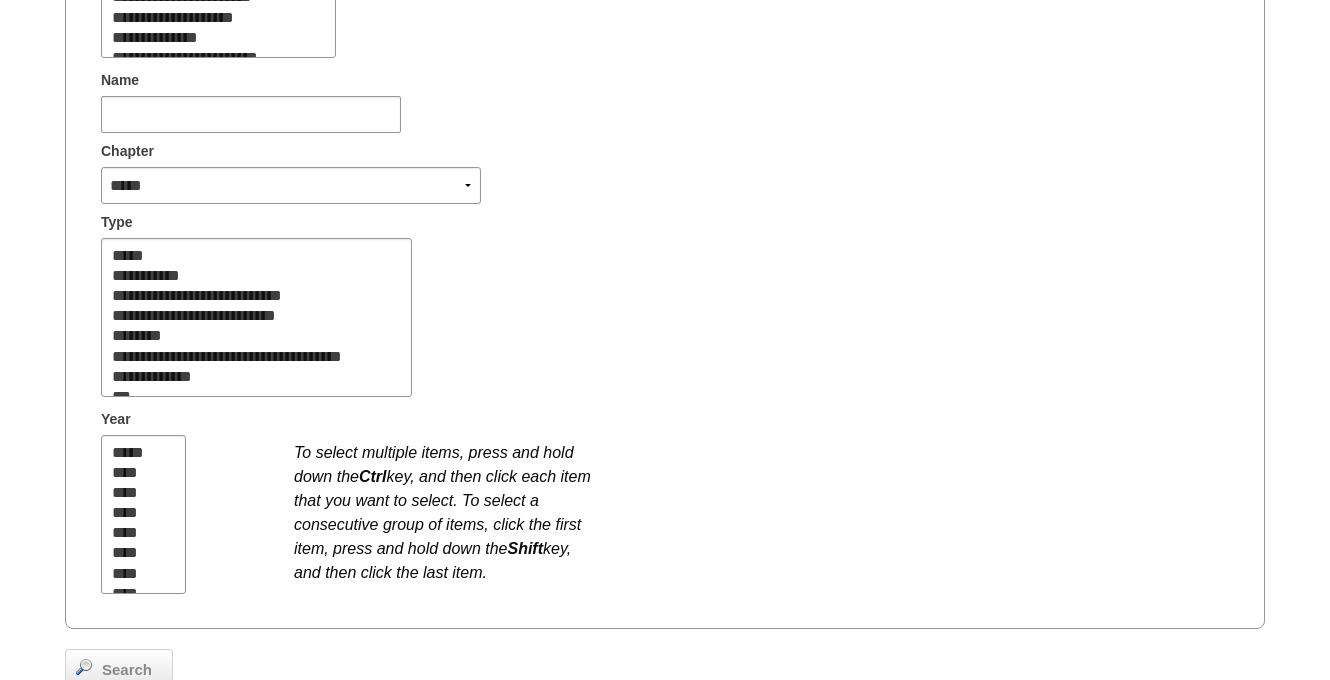 scroll, scrollTop: 574, scrollLeft: 0, axis: vertical 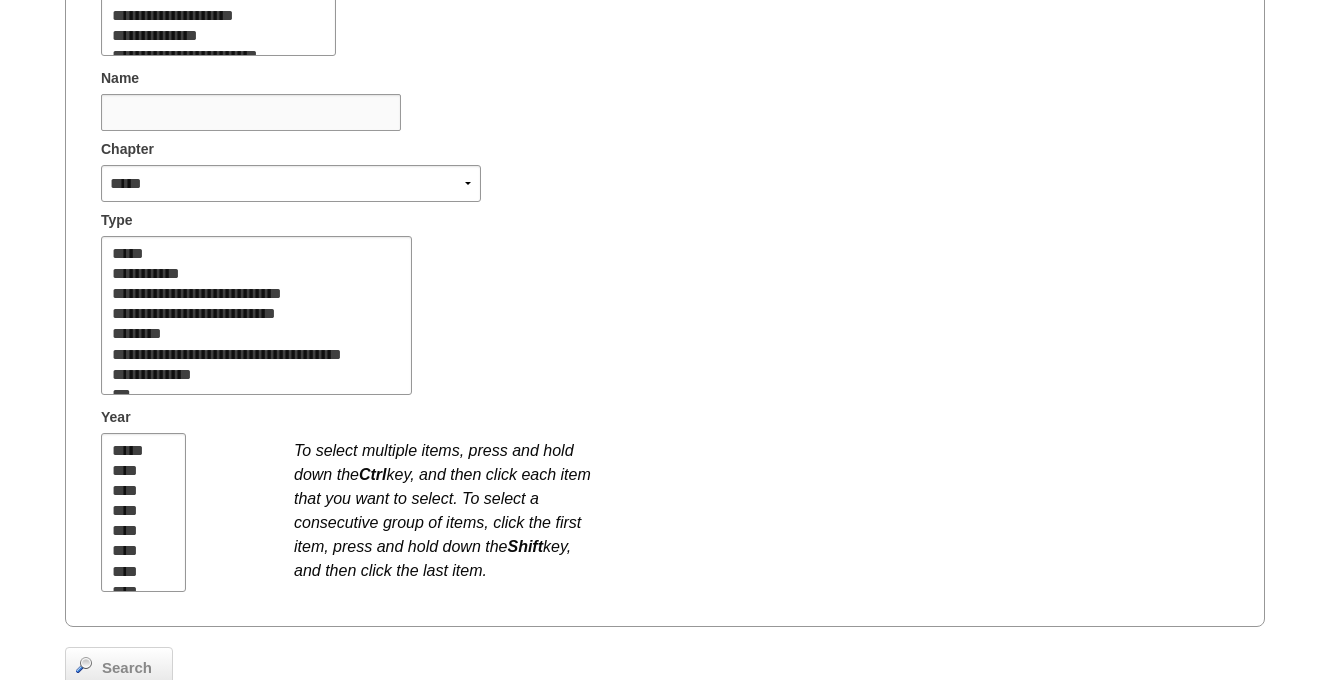 click at bounding box center (251, 112) 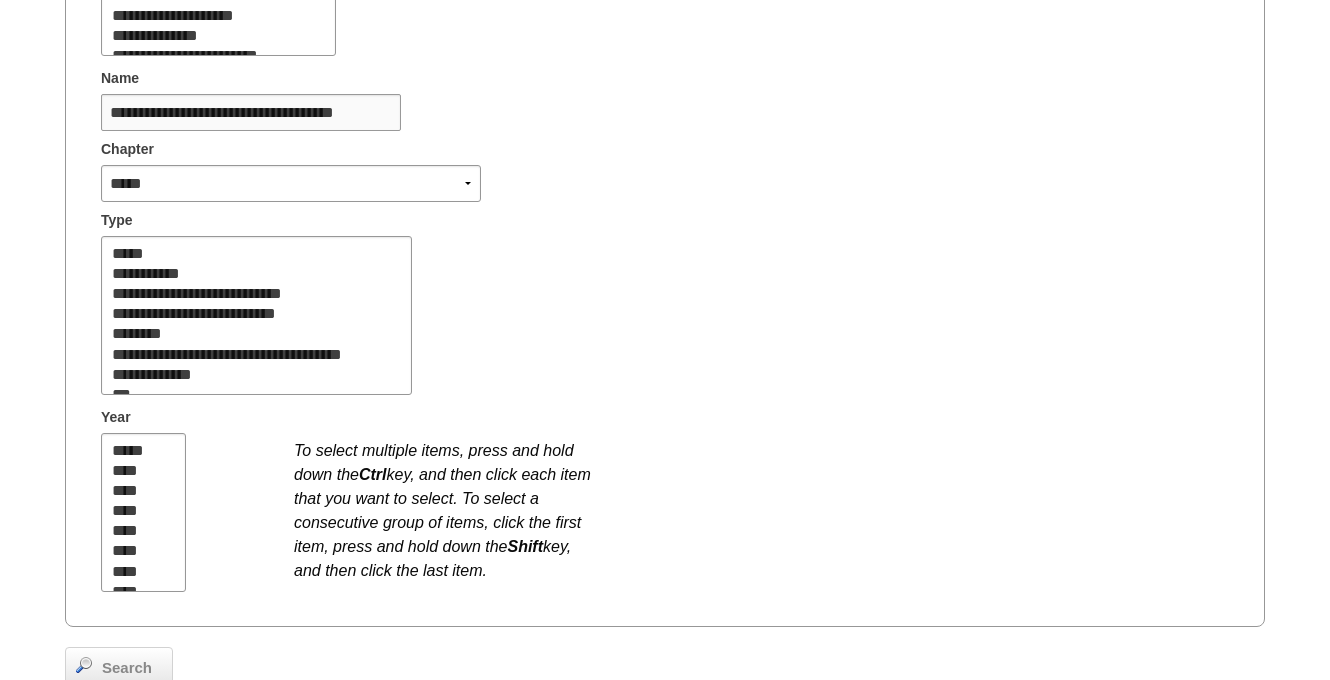 scroll, scrollTop: 0, scrollLeft: 14, axis: horizontal 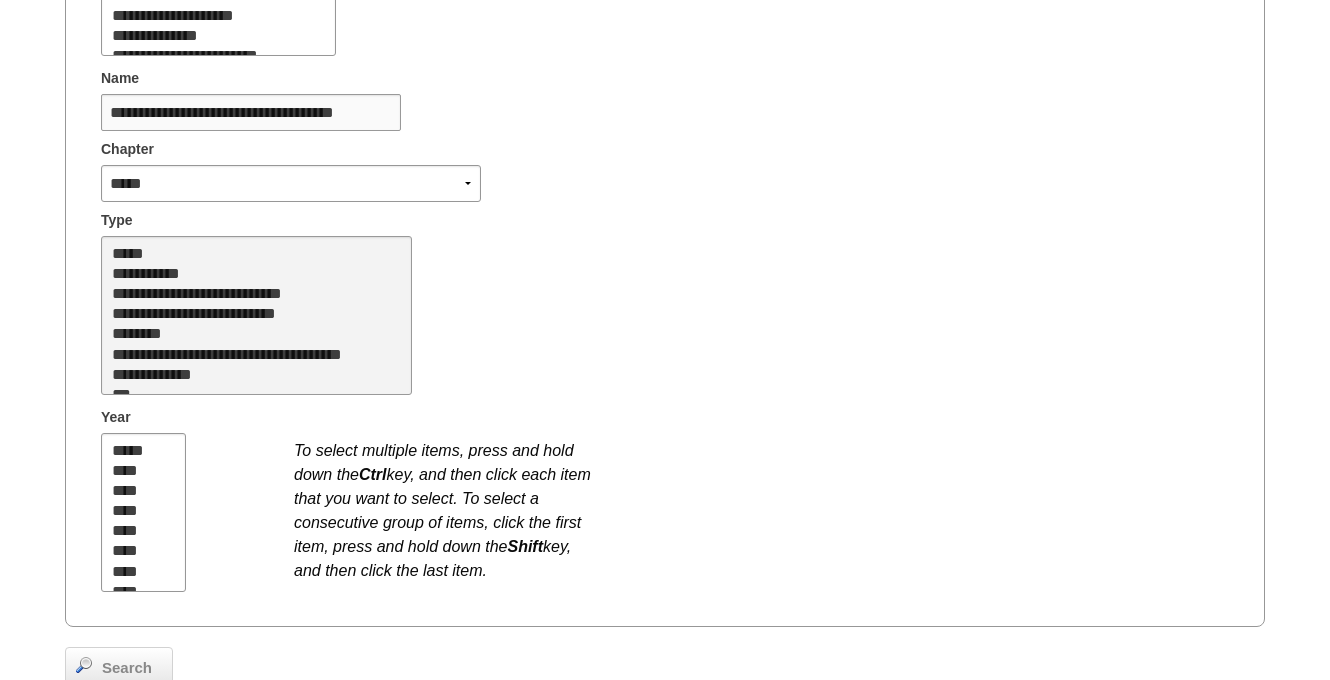type on "**********" 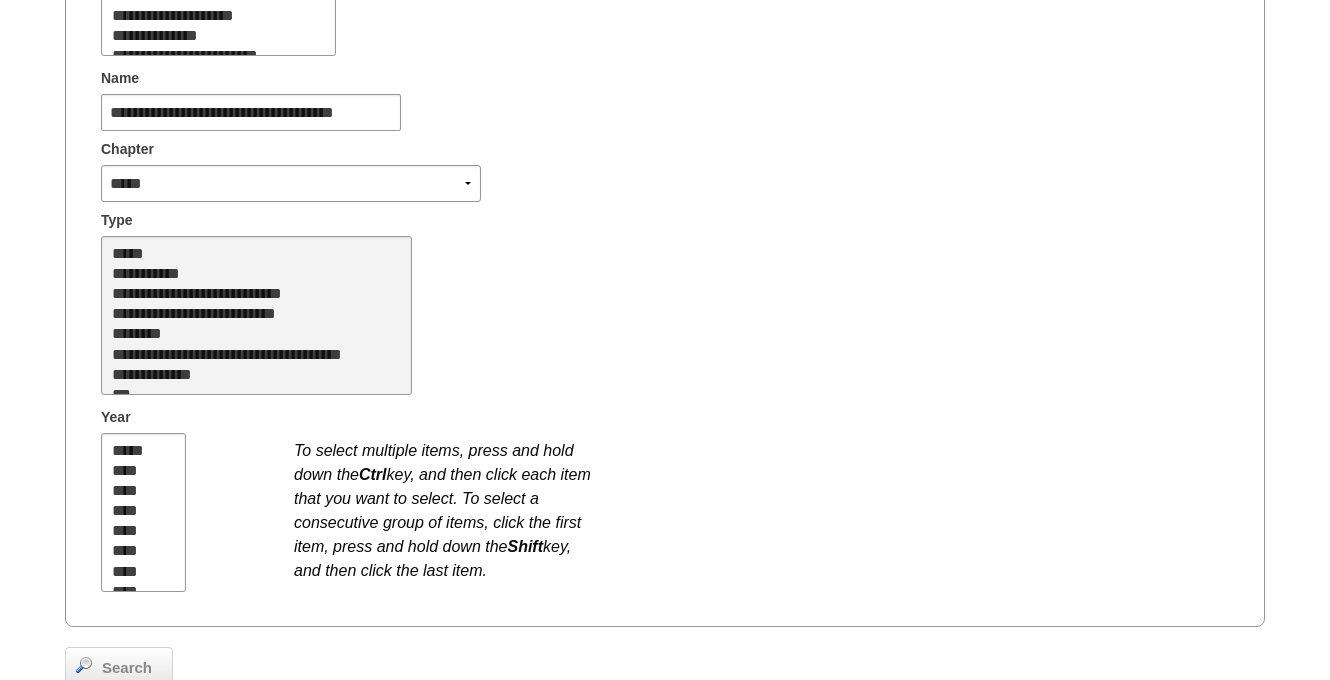 scroll, scrollTop: 0, scrollLeft: 0, axis: both 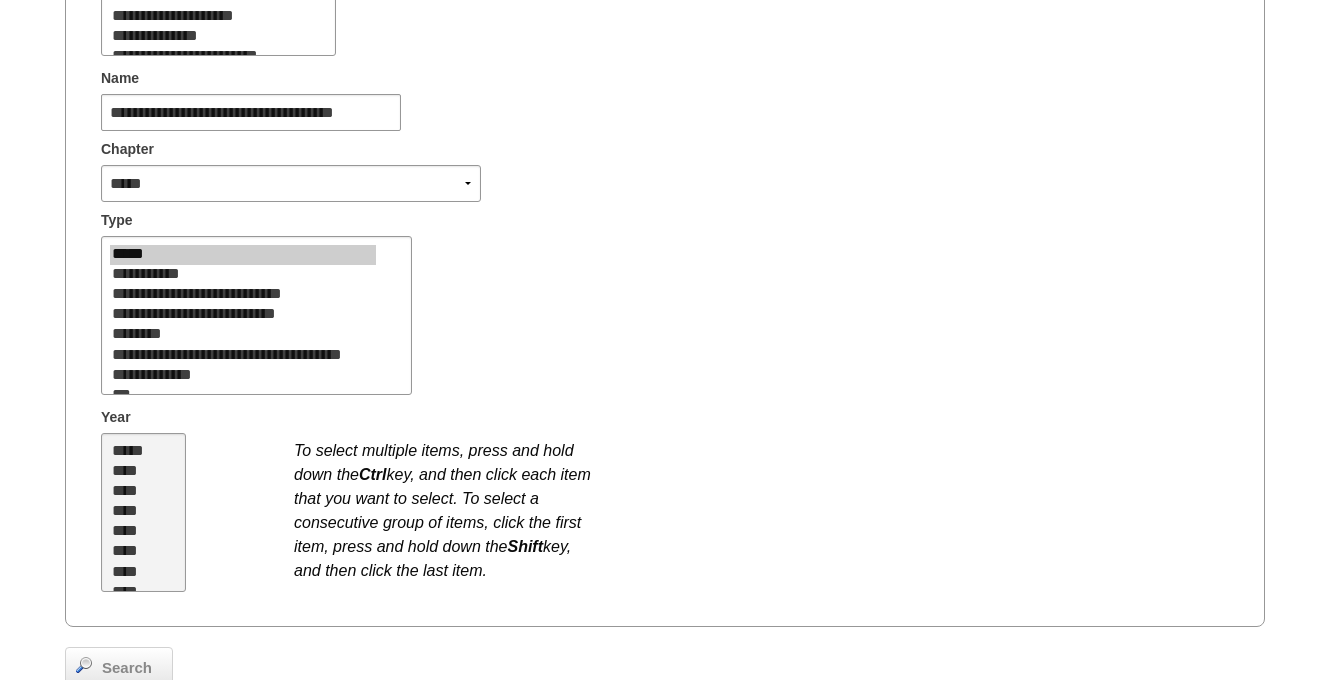 select on "**" 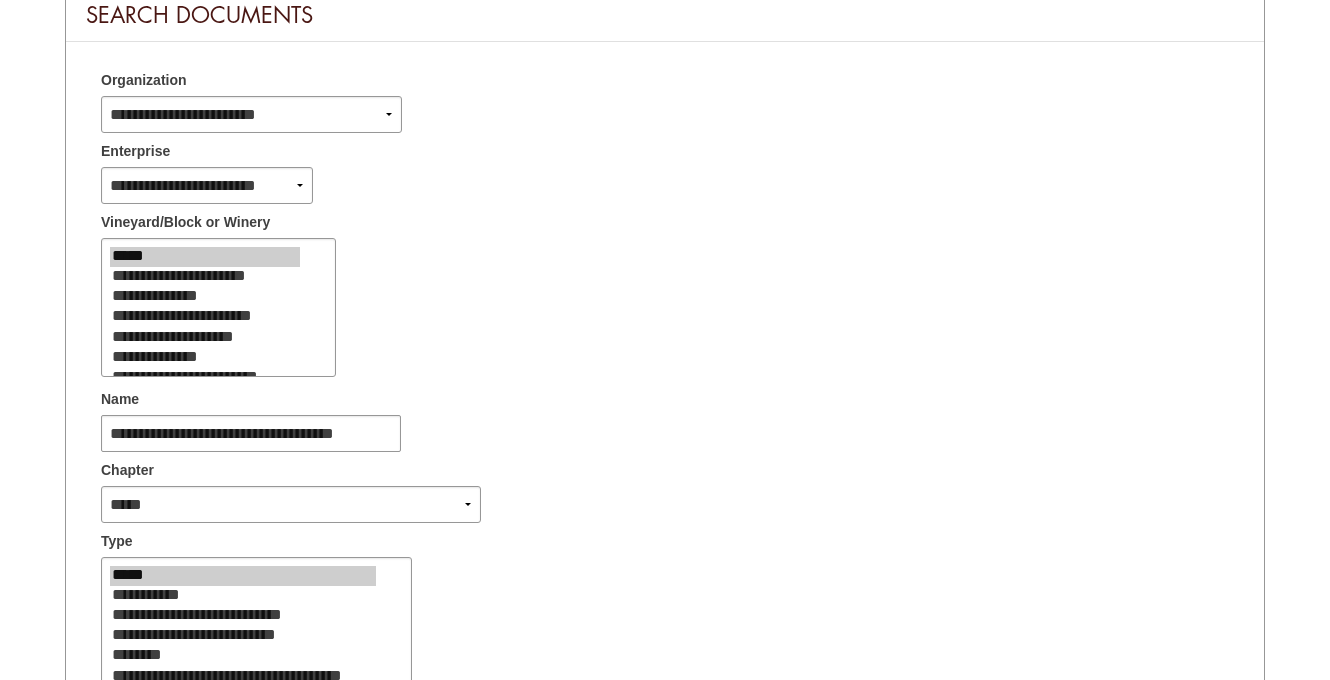 scroll, scrollTop: 247, scrollLeft: 0, axis: vertical 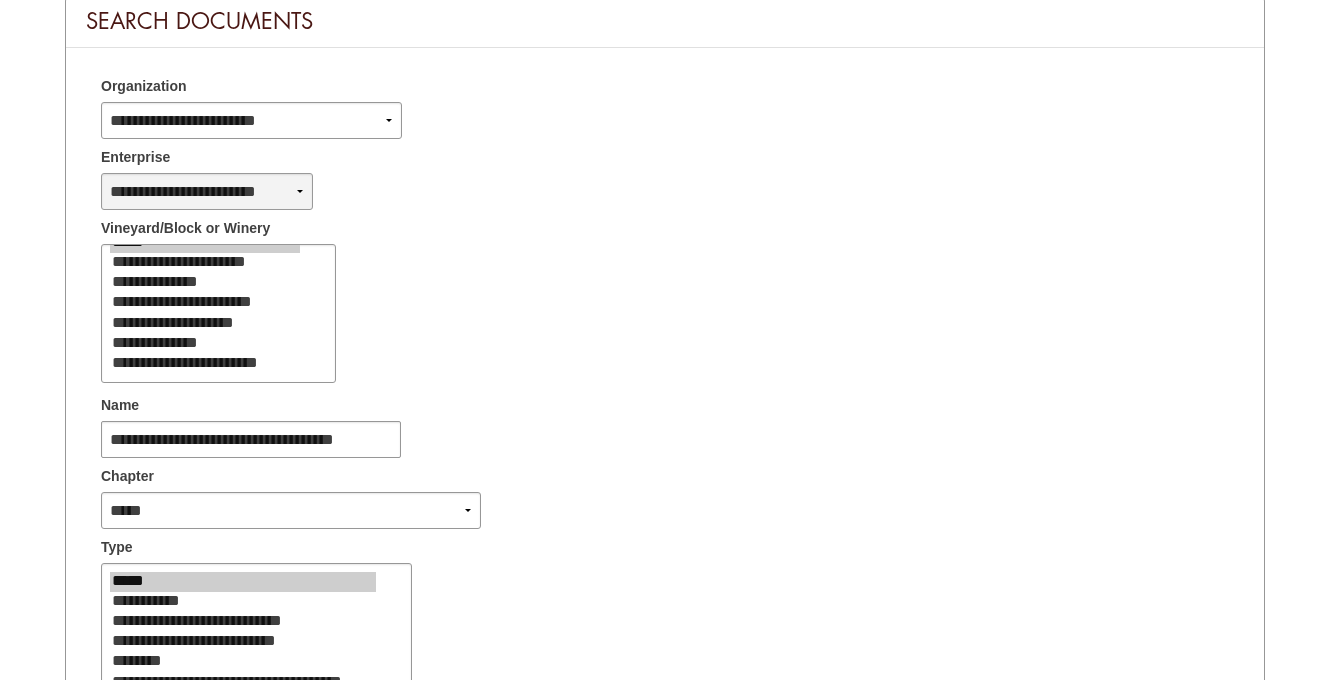 click on "**********" at bounding box center (207, 191) 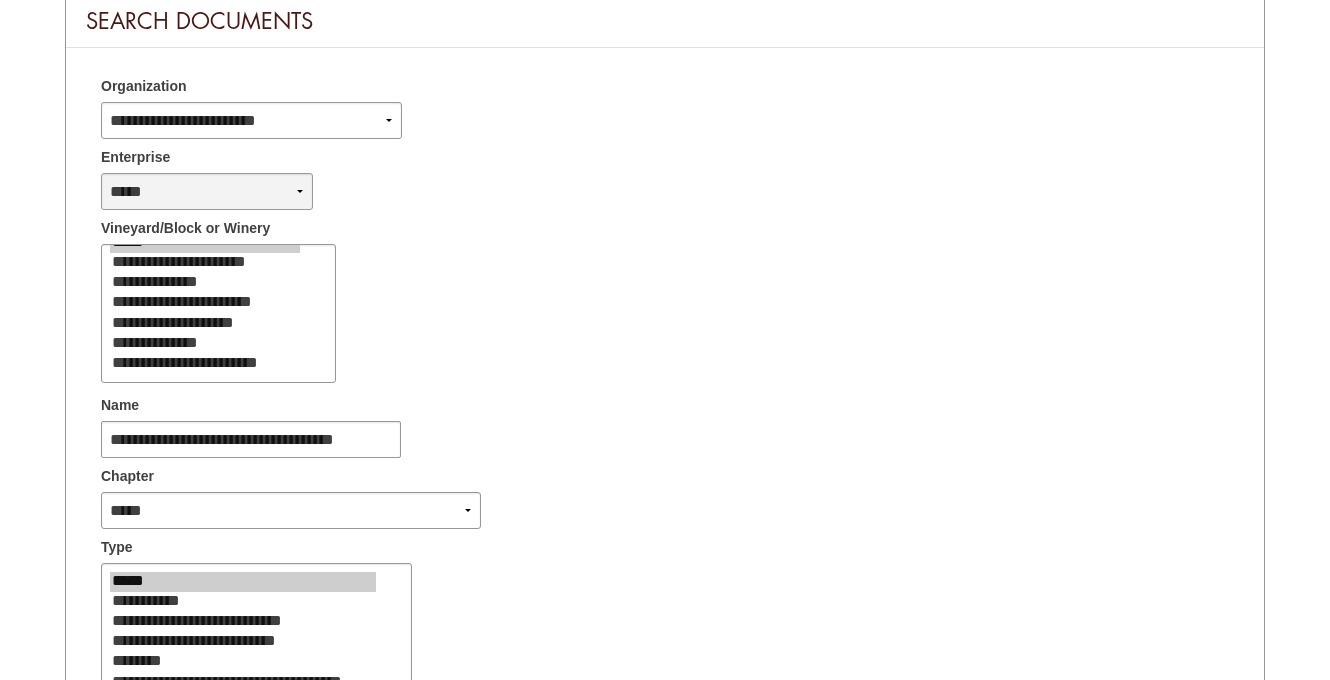 click on "**********" at bounding box center [207, 191] 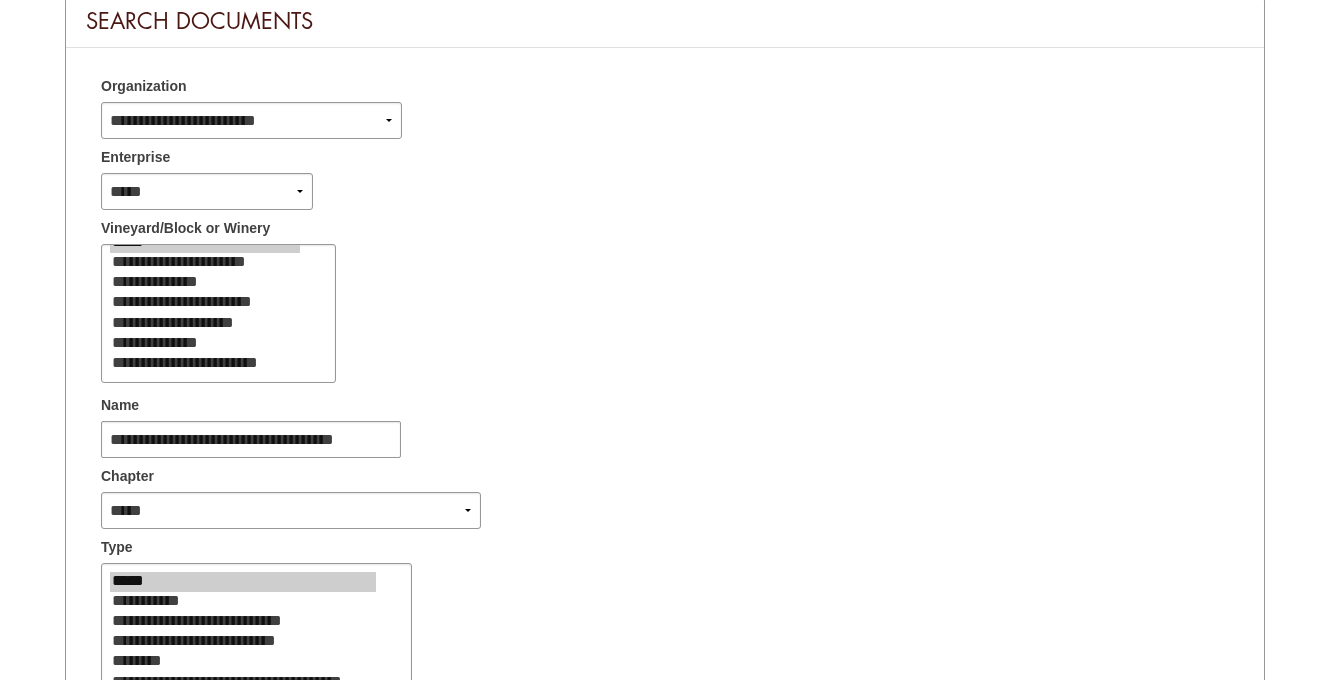 click on "**********" at bounding box center (665, 189) 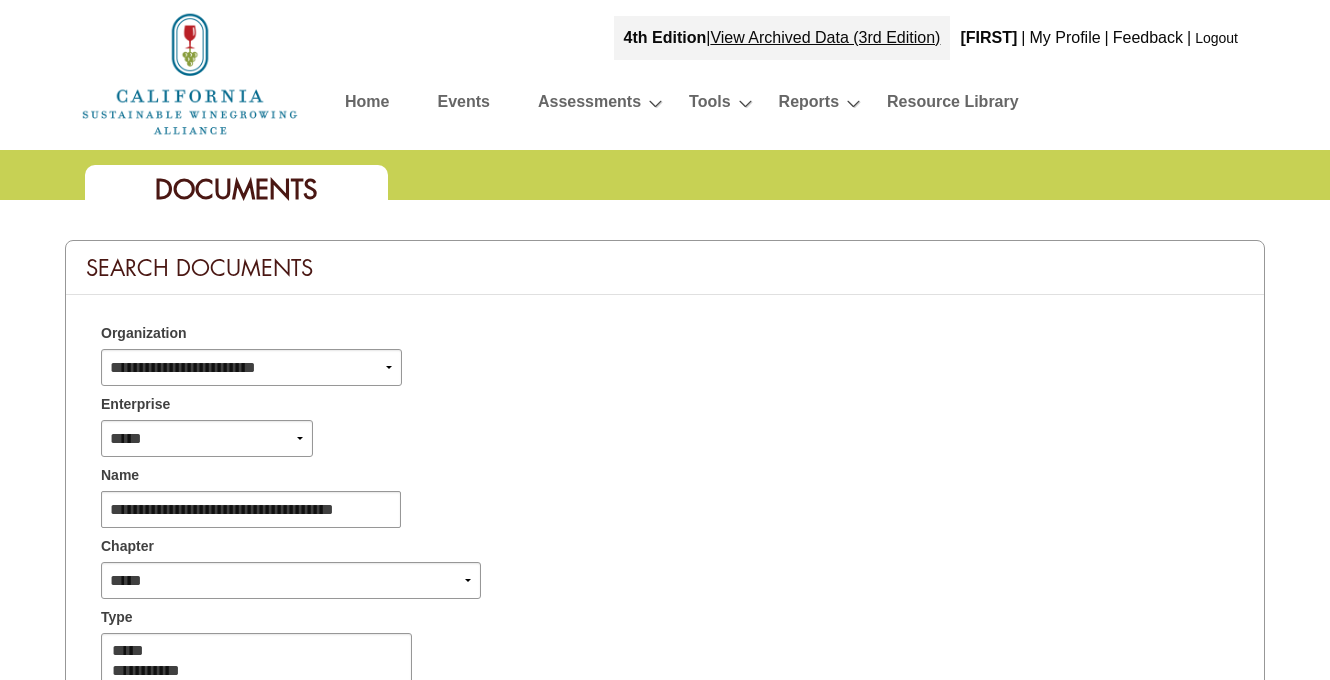 scroll, scrollTop: 247, scrollLeft: 0, axis: vertical 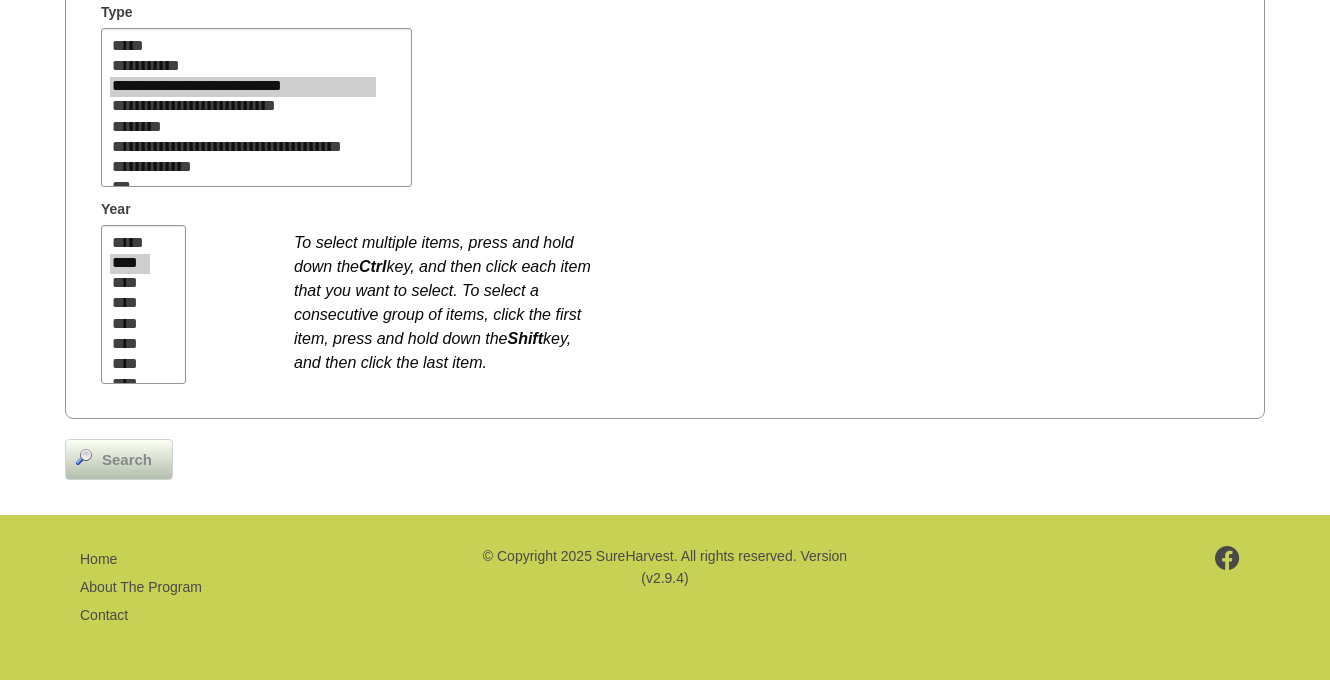 click on "Search" at bounding box center [127, 460] 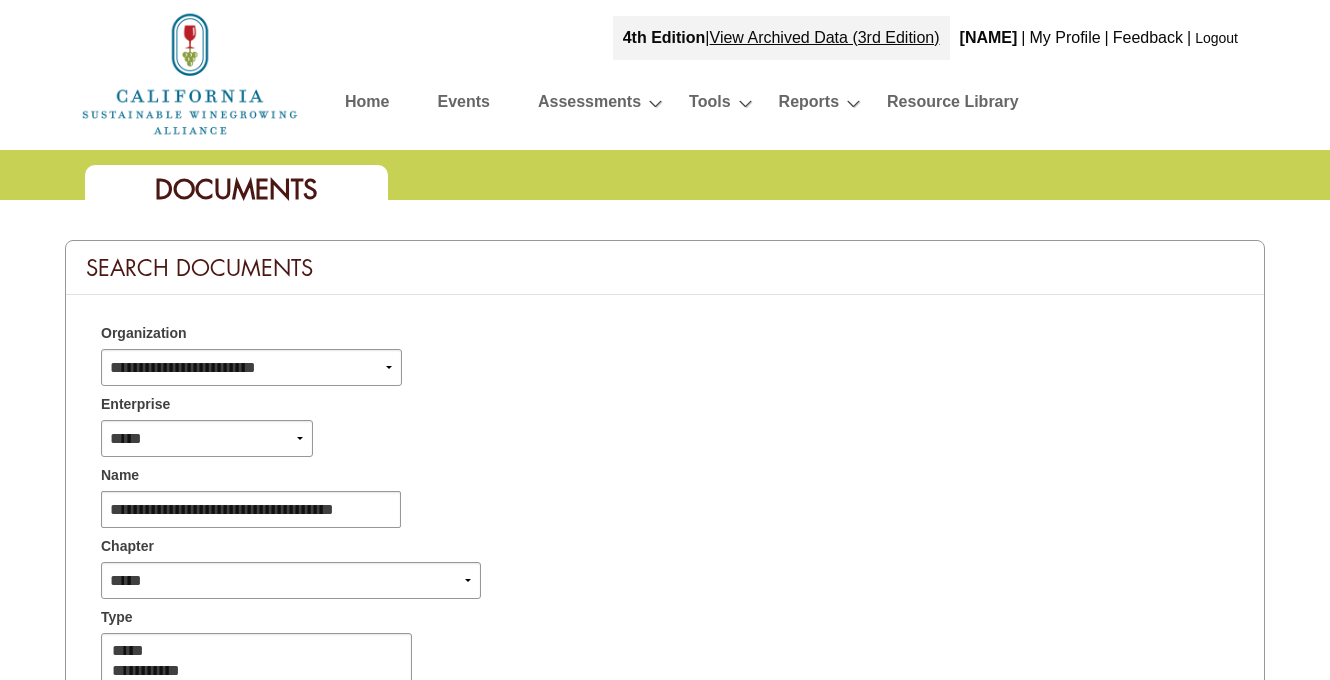 scroll, scrollTop: 605, scrollLeft: 0, axis: vertical 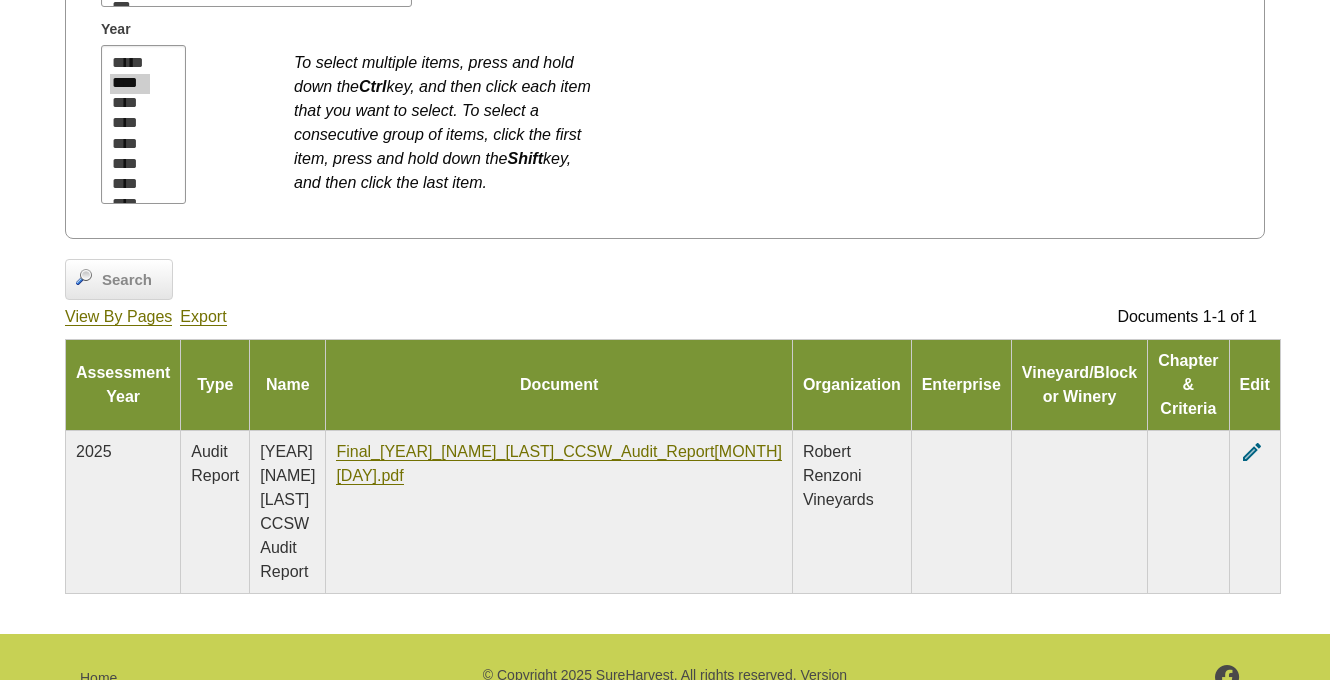 click on "edit" at bounding box center (1252, 452) 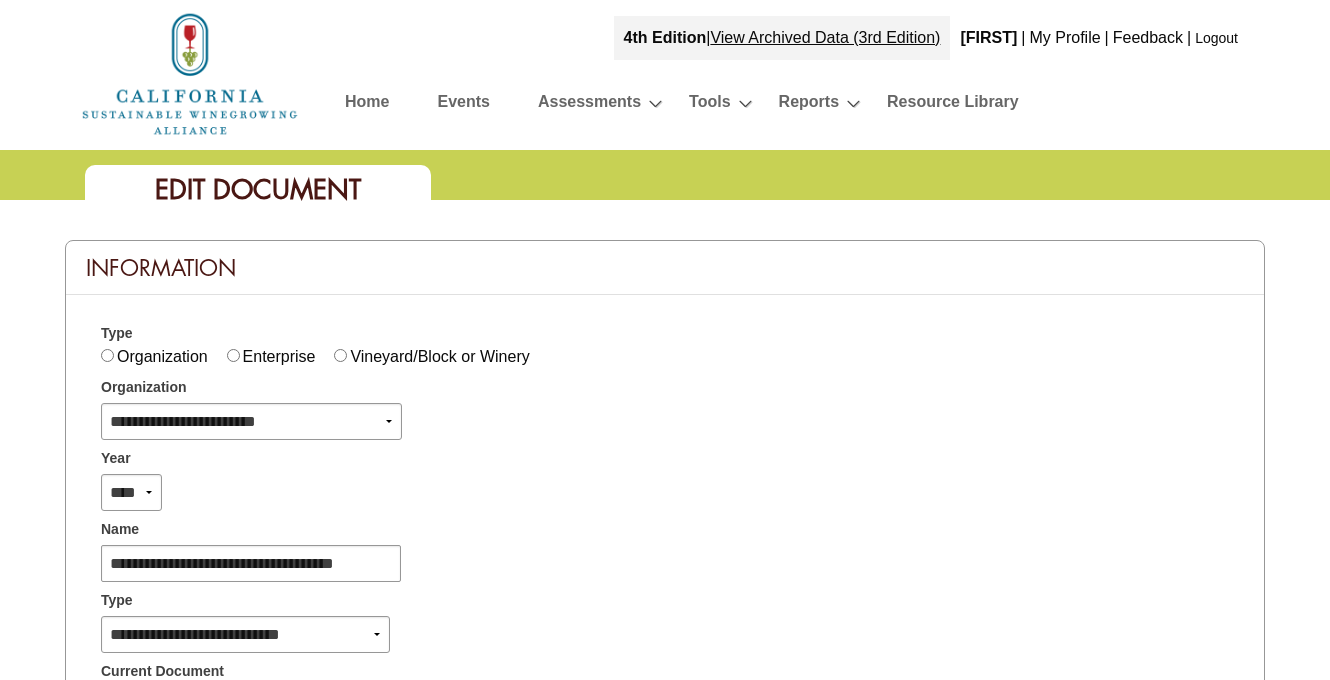 scroll, scrollTop: 0, scrollLeft: 0, axis: both 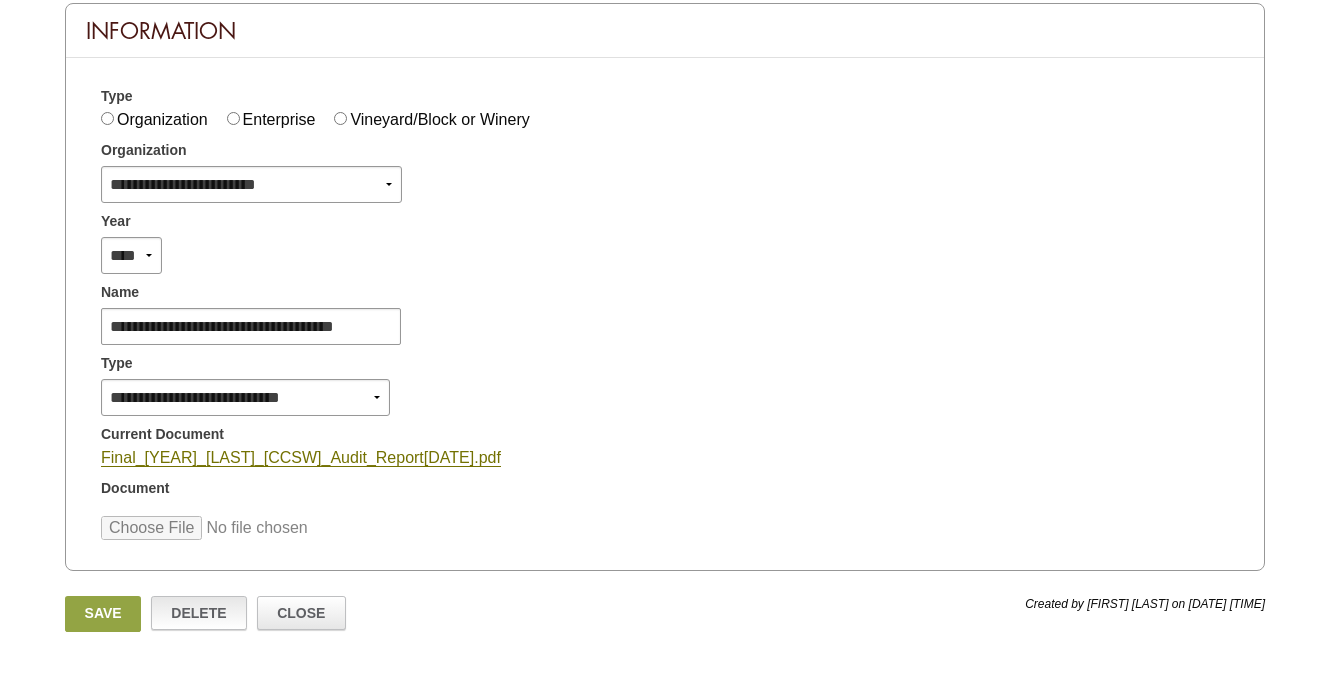 click on "Delete" at bounding box center (199, 613) 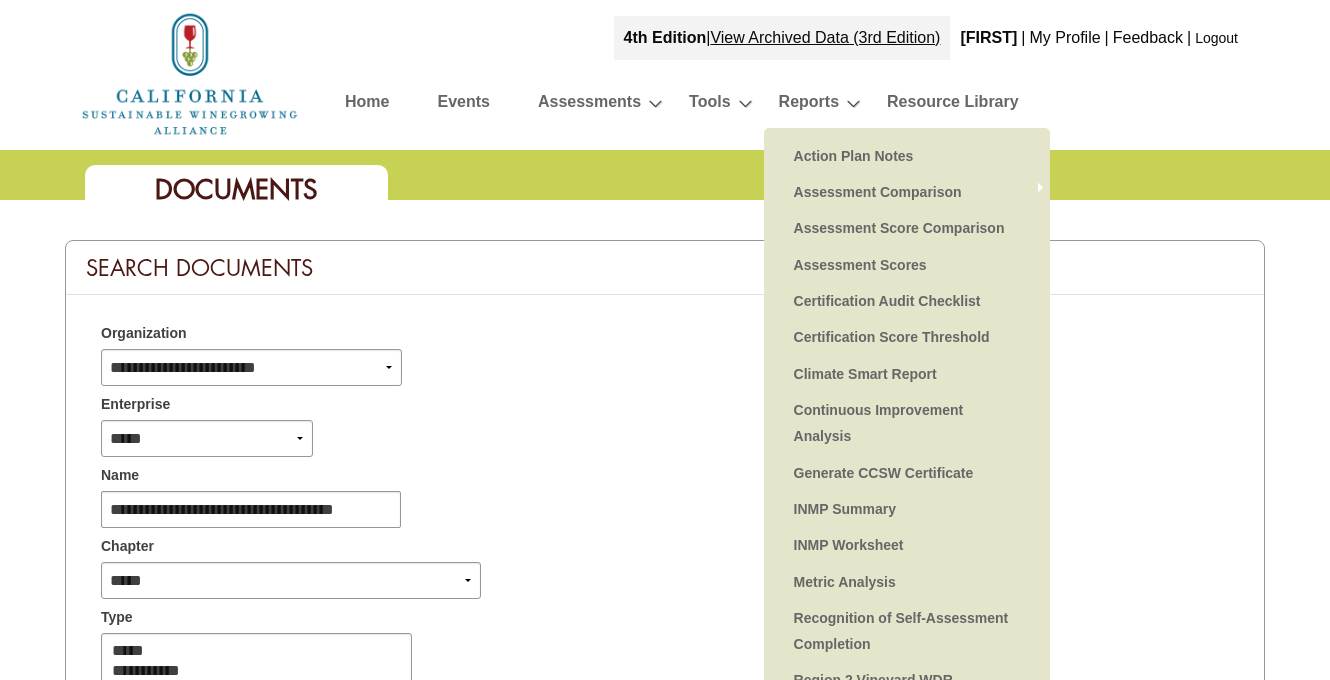 scroll, scrollTop: 0, scrollLeft: 0, axis: both 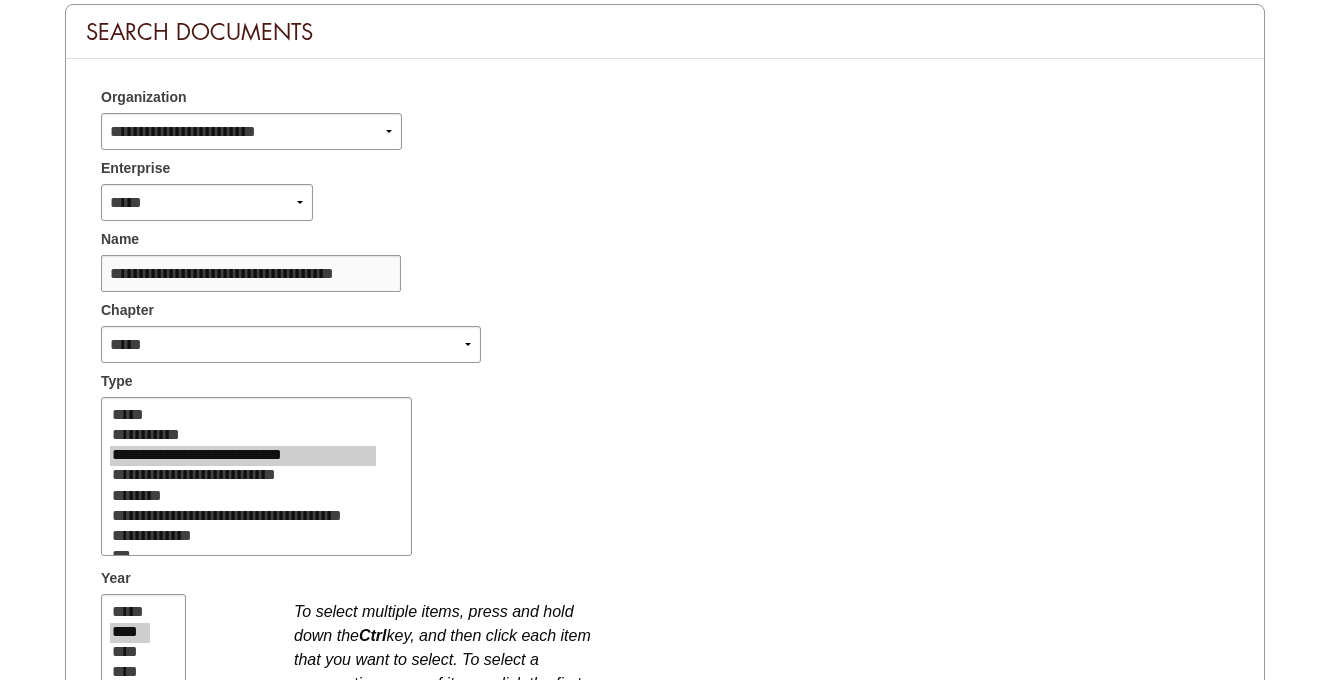 click on "**********" at bounding box center [251, 273] 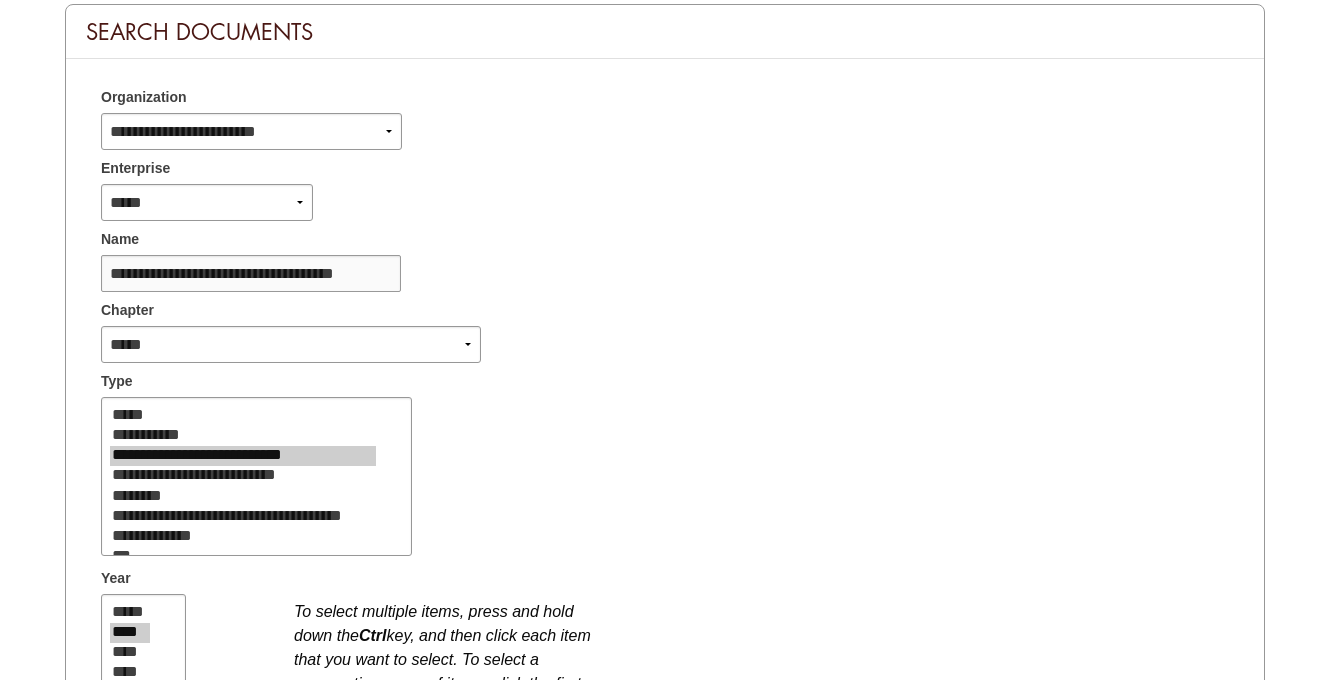 type on "**********" 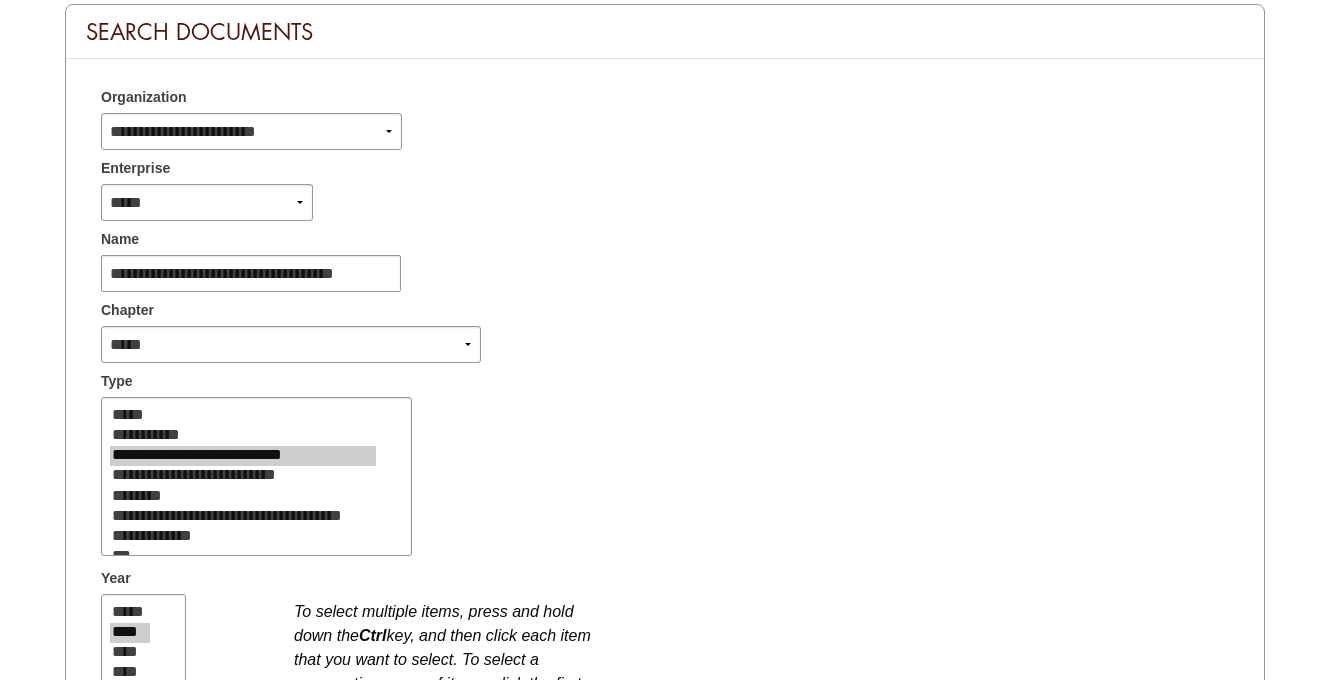 scroll, scrollTop: 0, scrollLeft: 0, axis: both 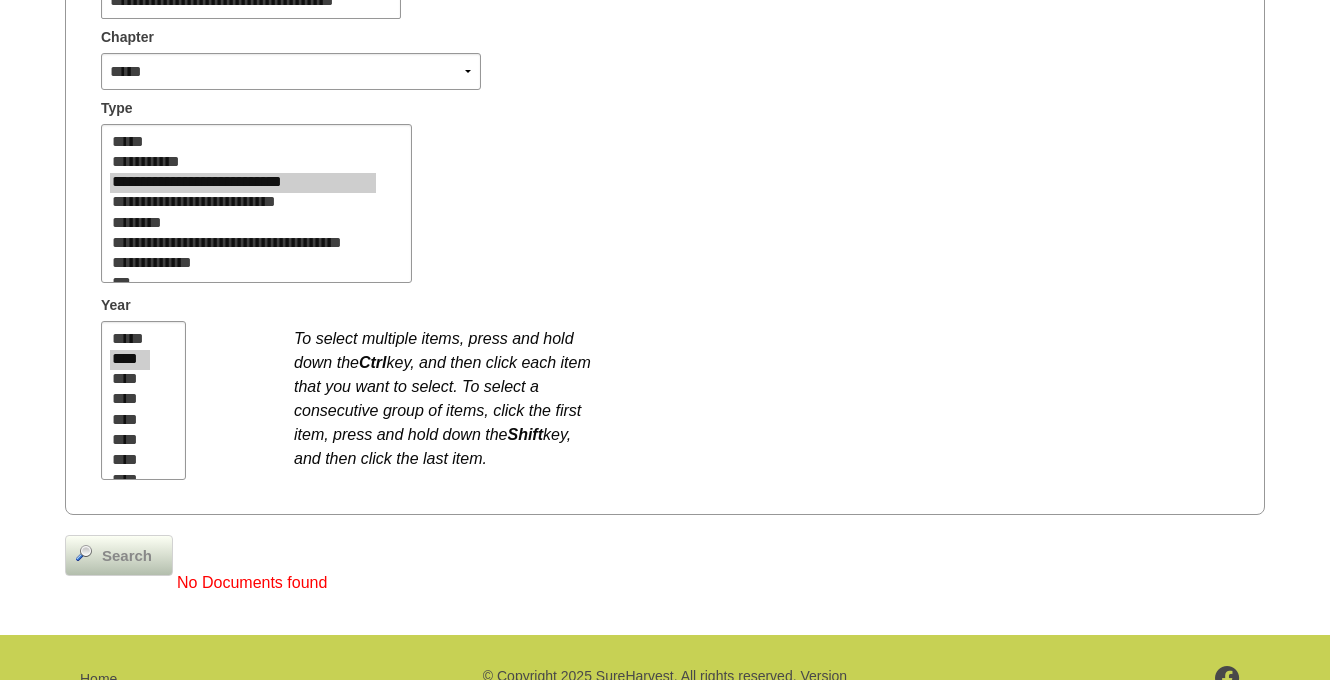 click on "Search" at bounding box center [127, 556] 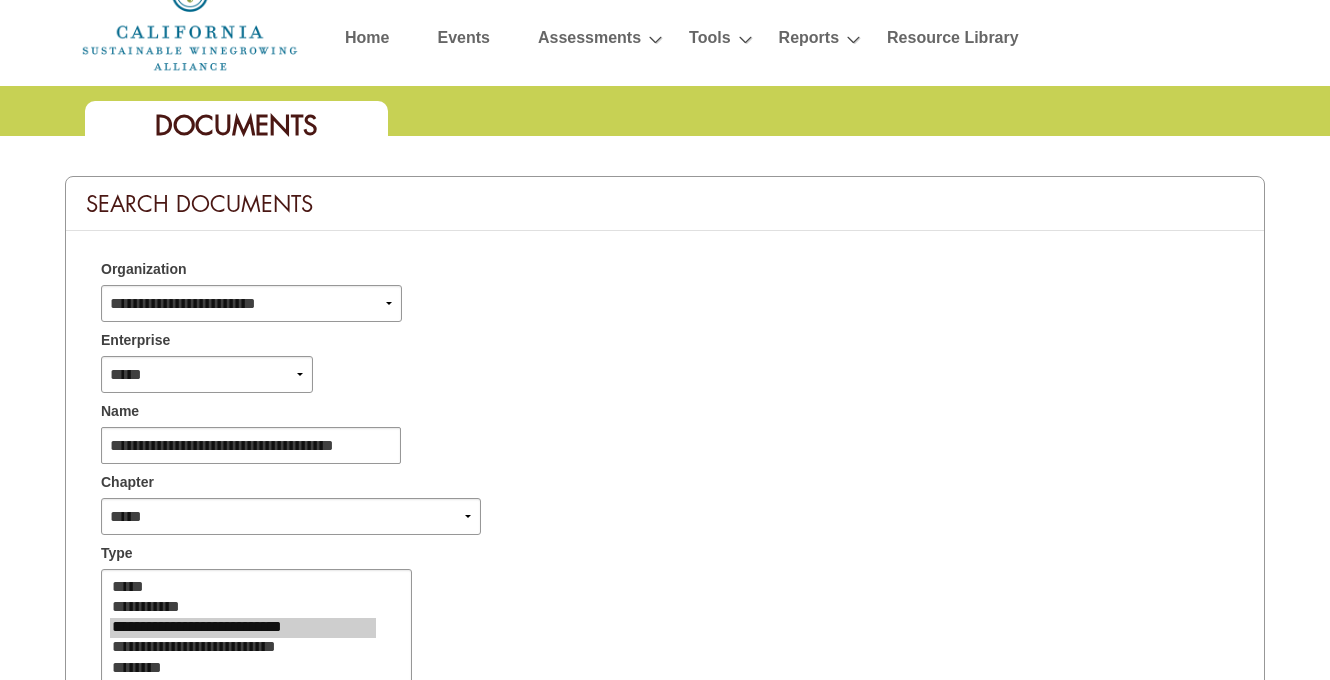 scroll, scrollTop: 0, scrollLeft: 0, axis: both 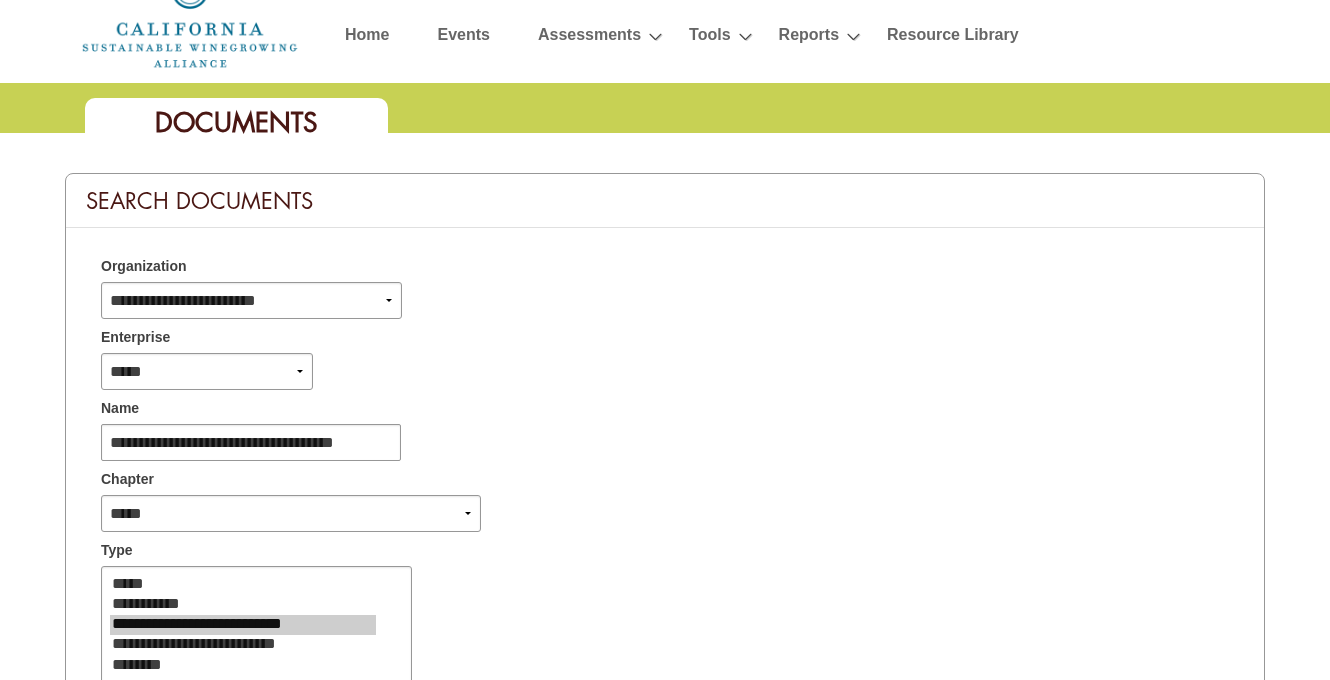 click on "Home" at bounding box center [367, 38] 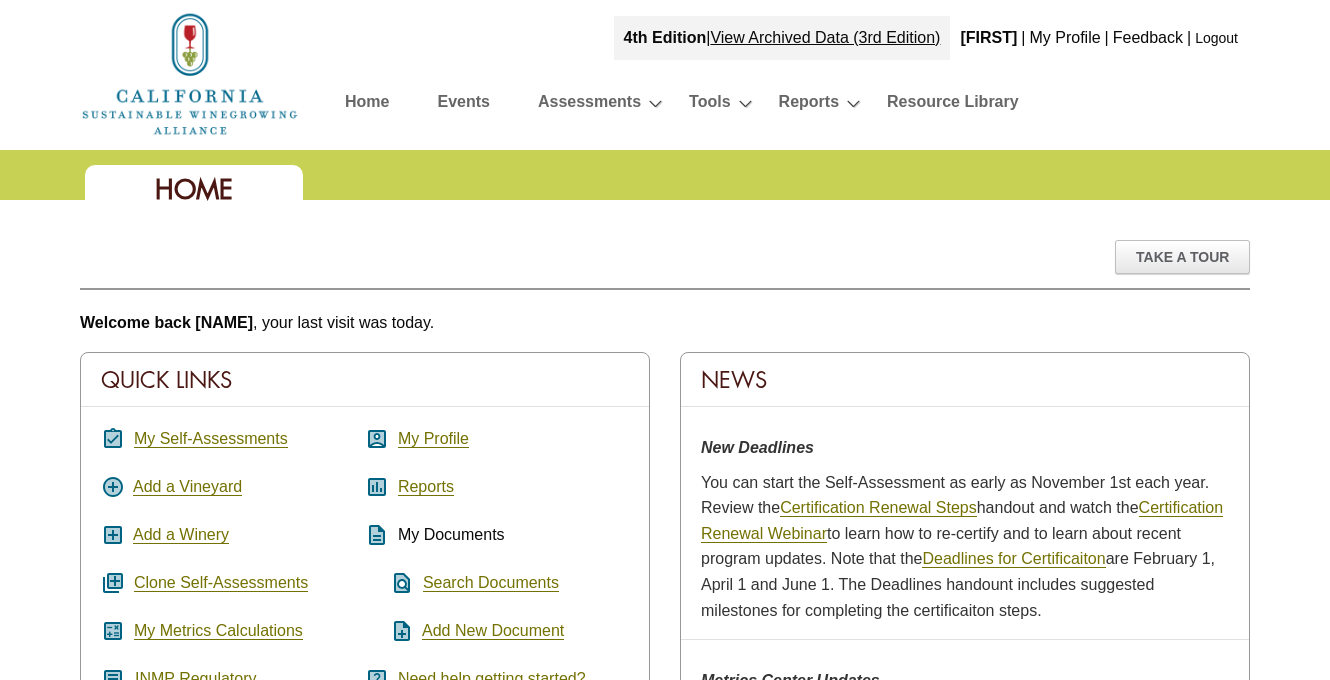 scroll, scrollTop: 0, scrollLeft: 0, axis: both 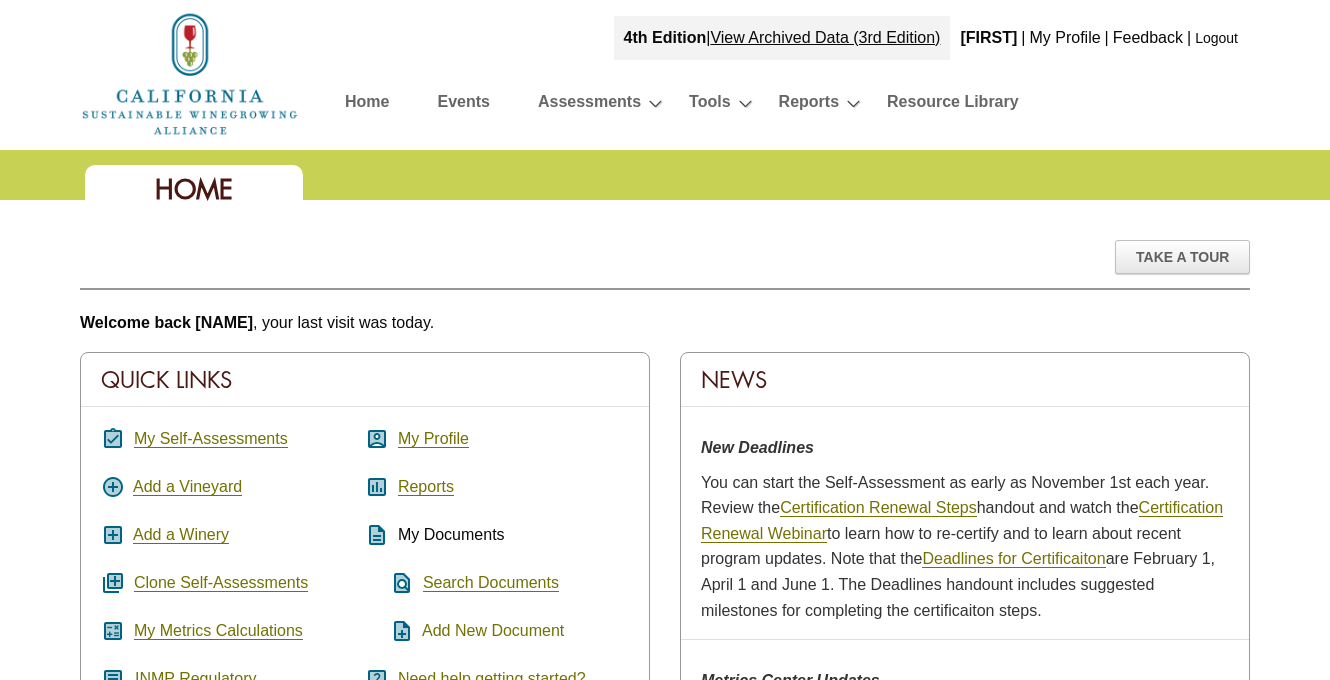 click on "Add New Document" at bounding box center [493, 631] 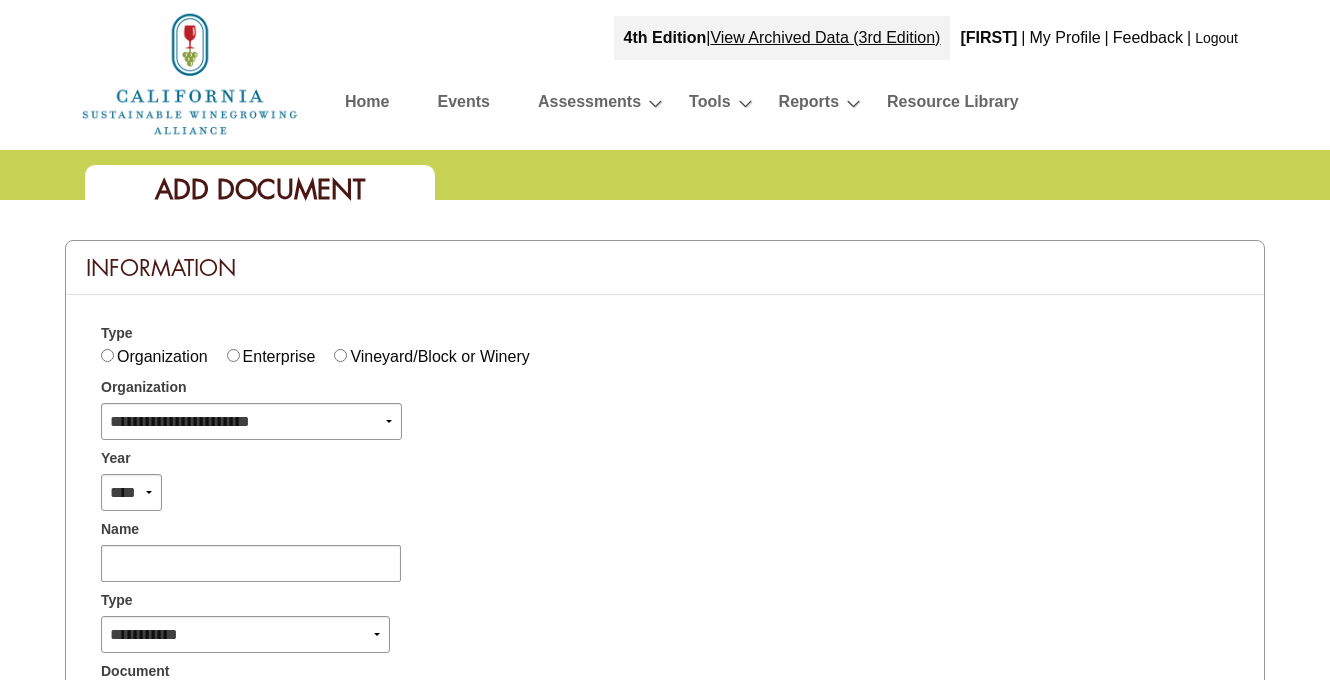 scroll, scrollTop: 0, scrollLeft: 0, axis: both 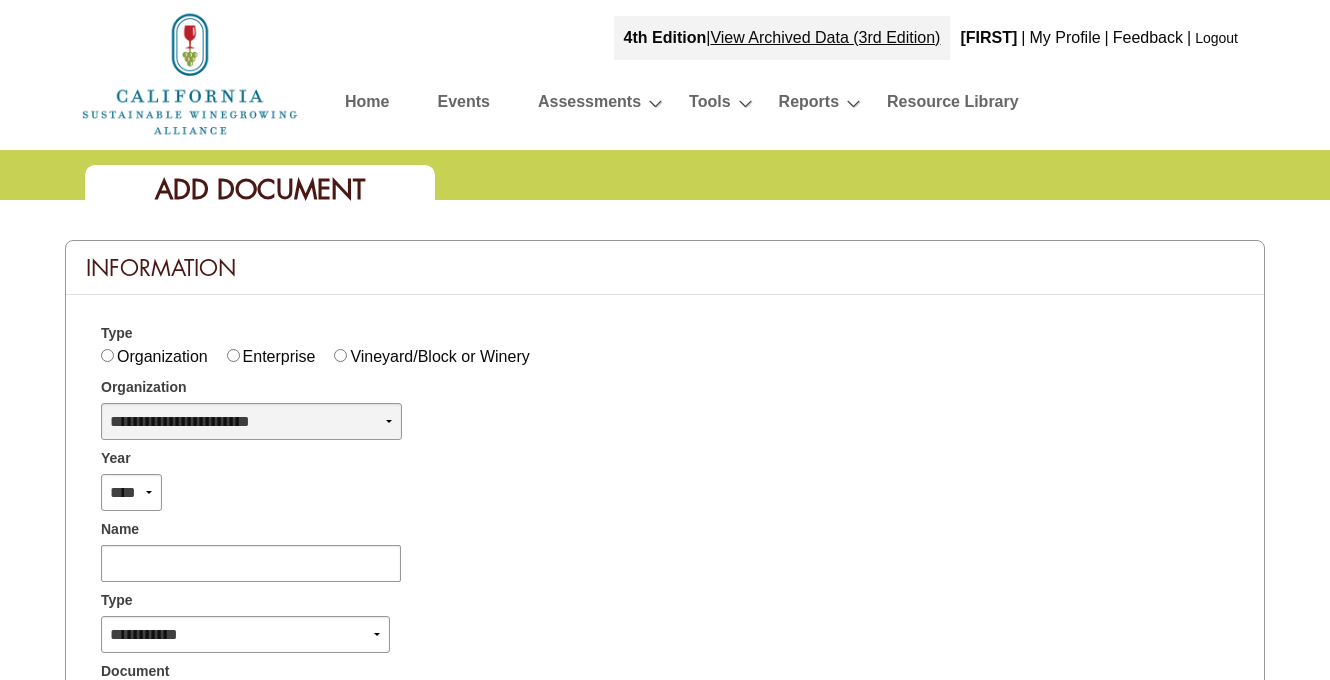 click on "**********" at bounding box center (251, 421) 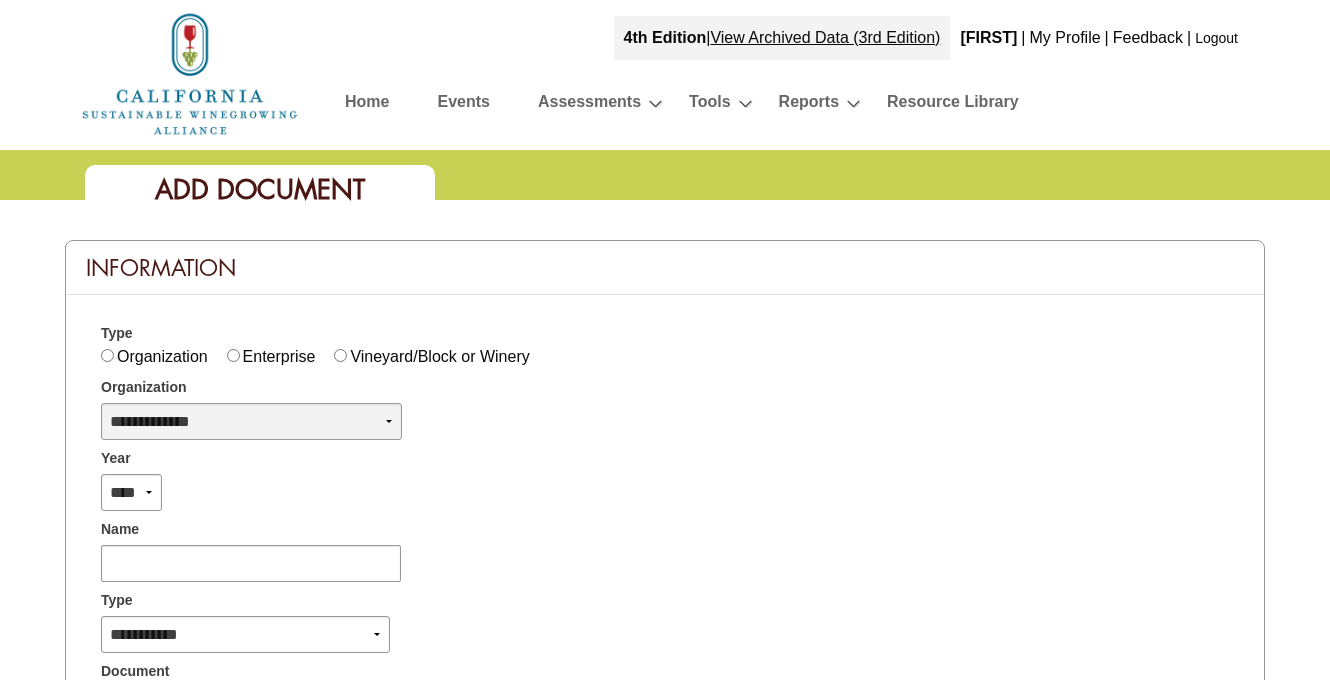 click on "**********" at bounding box center (251, 421) 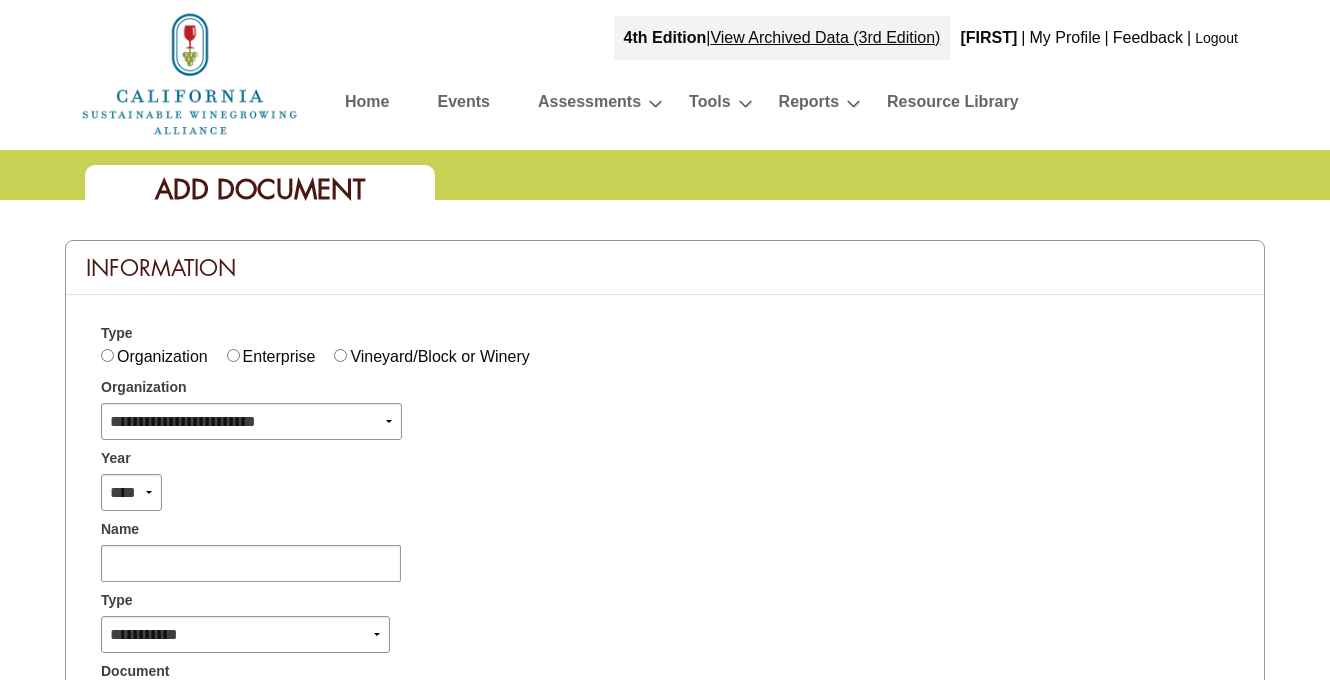 scroll, scrollTop: 0, scrollLeft: 0, axis: both 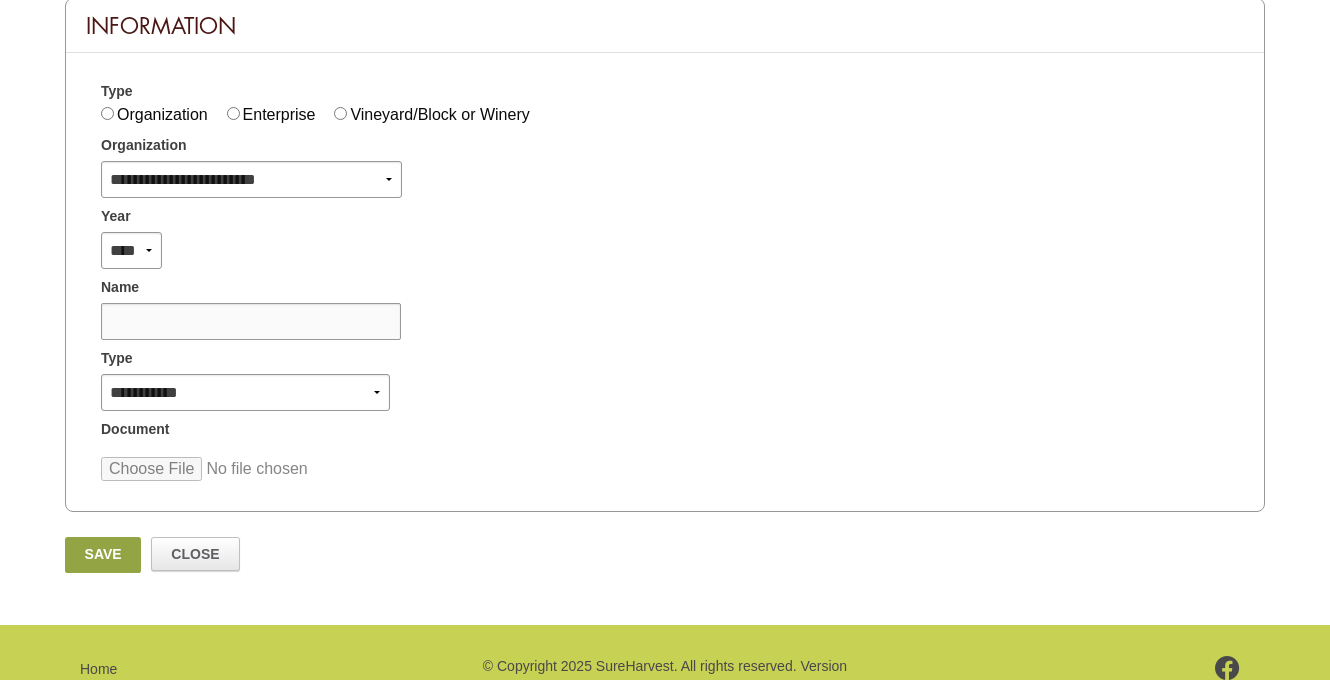 click at bounding box center [251, 321] 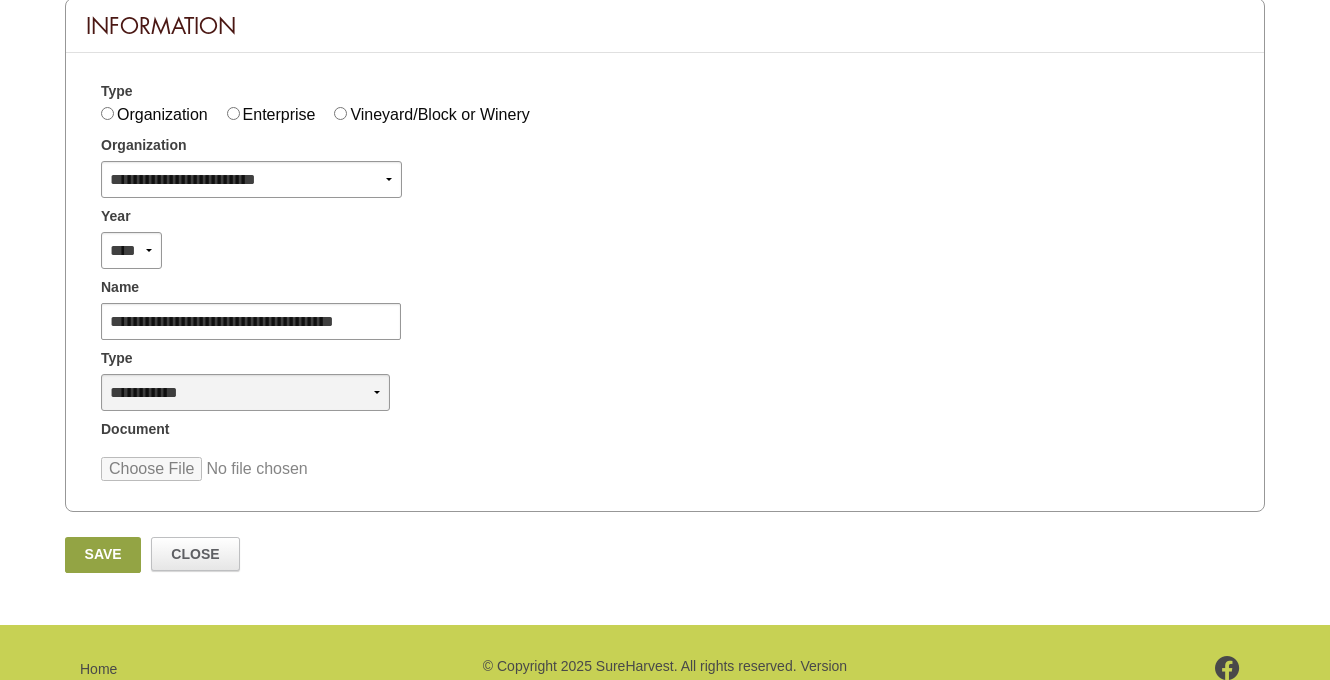 click on "**********" at bounding box center (245, 392) 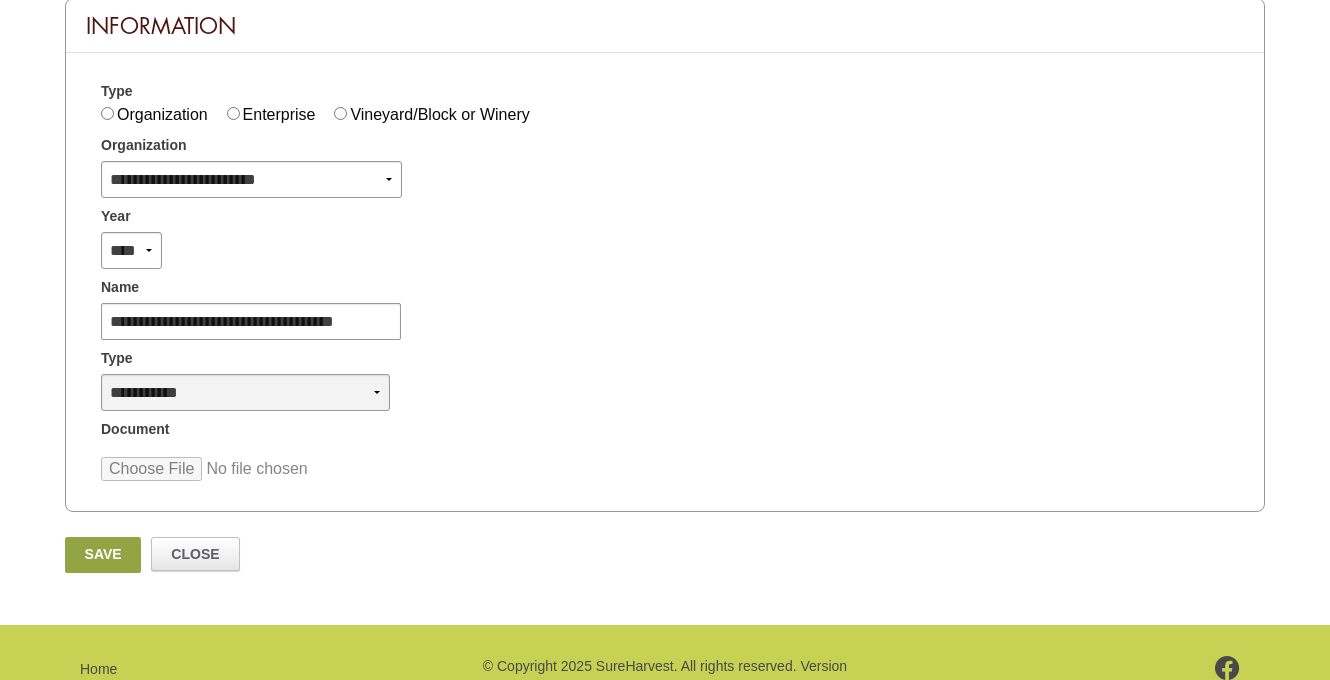 select on "**" 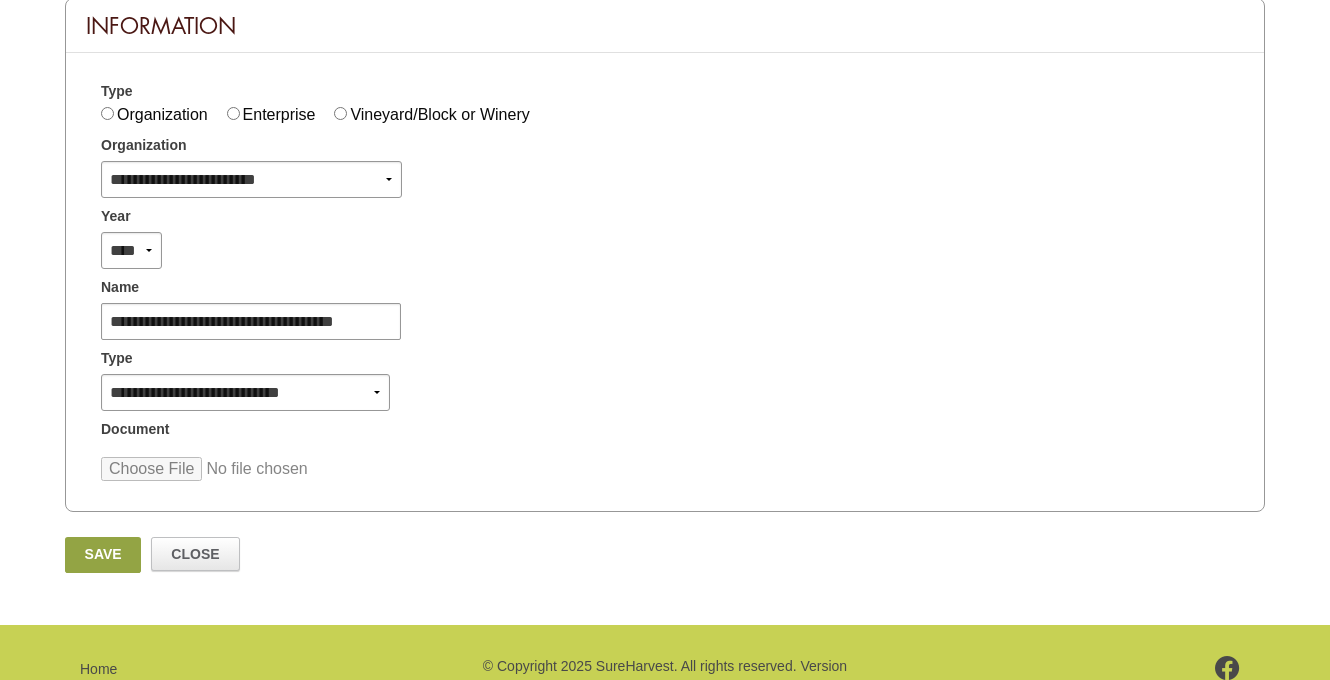 click at bounding box center [252, 469] 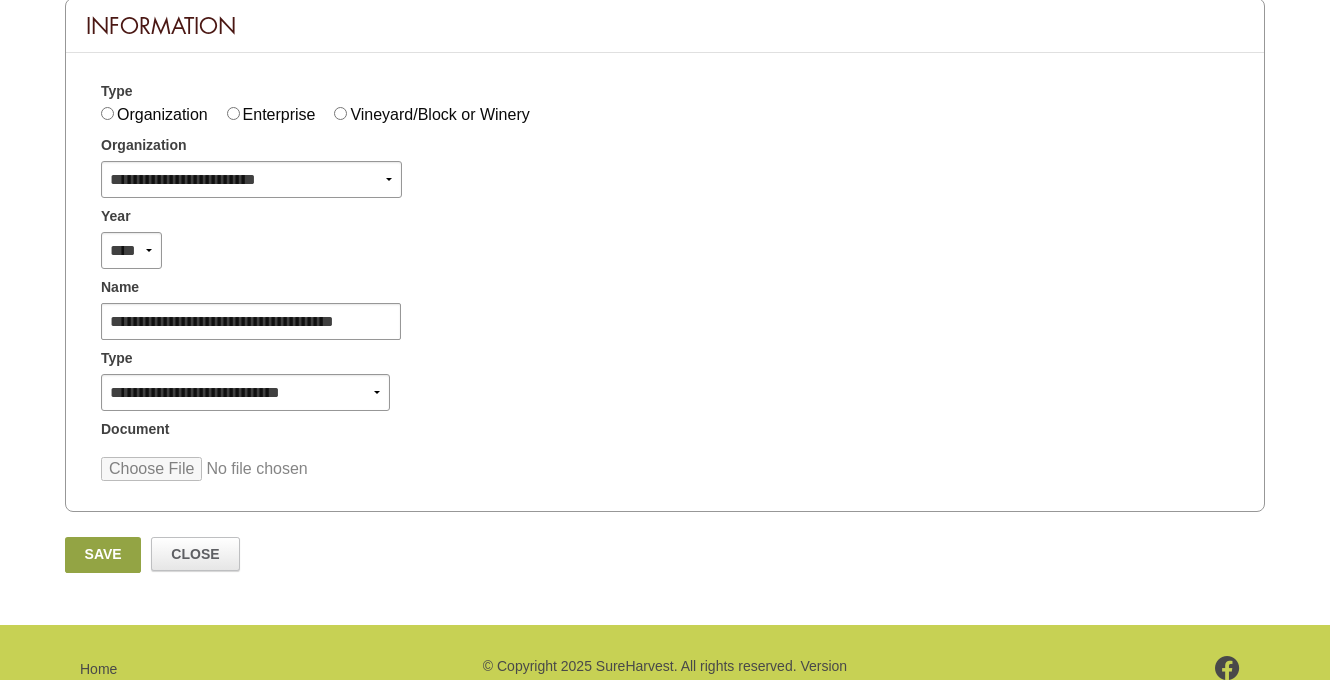 type on "**********" 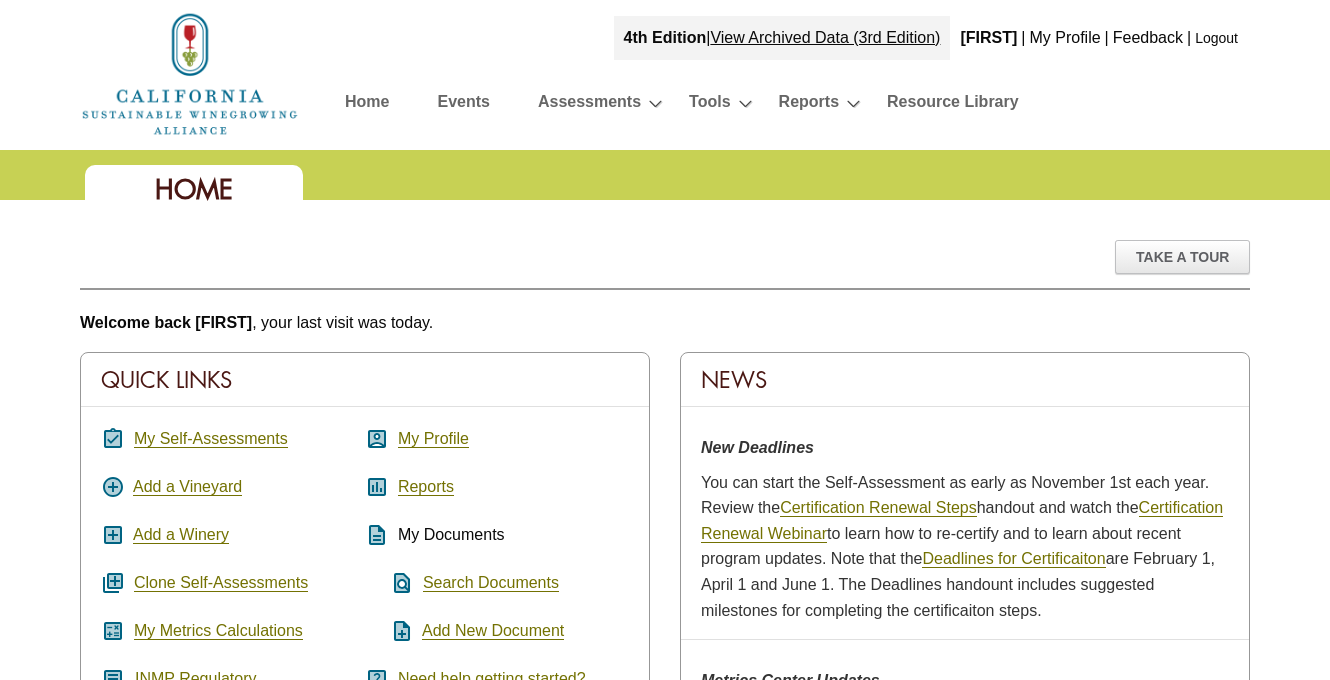 scroll, scrollTop: 0, scrollLeft: 0, axis: both 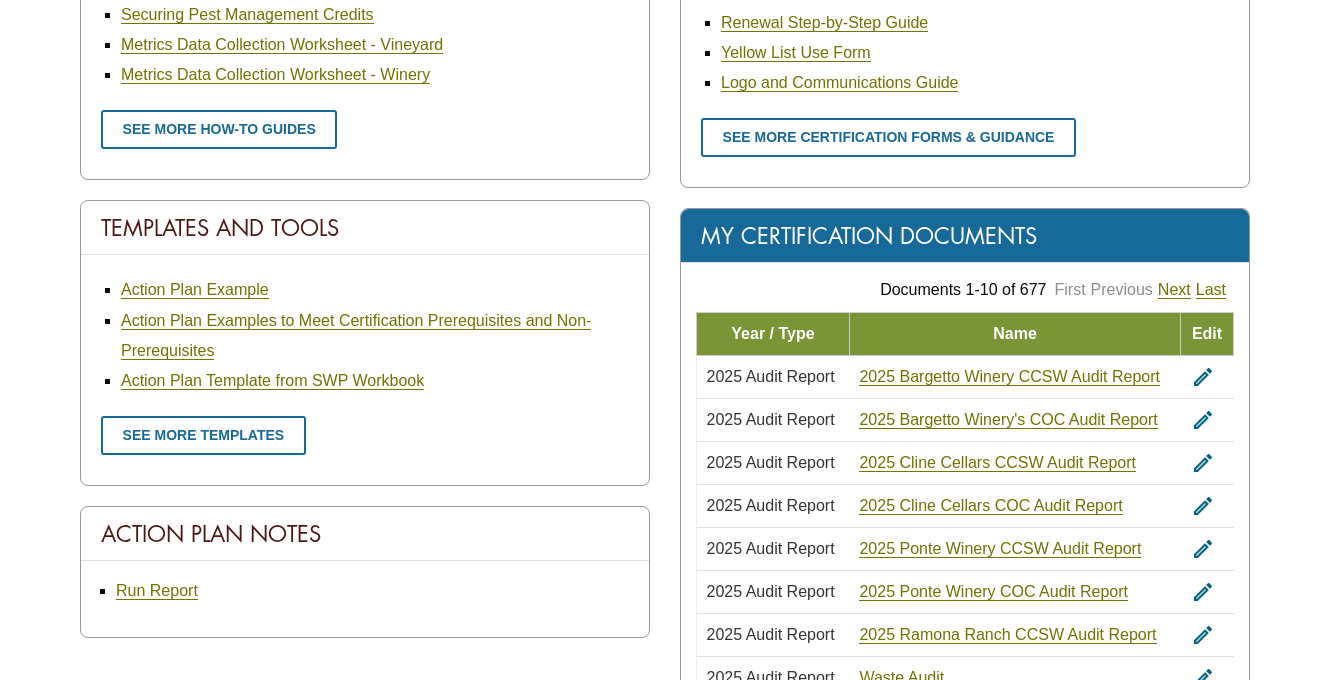 drag, startPoint x: 1326, startPoint y: 373, endPoint x: 1334, endPoint y: 333, distance: 40.792156 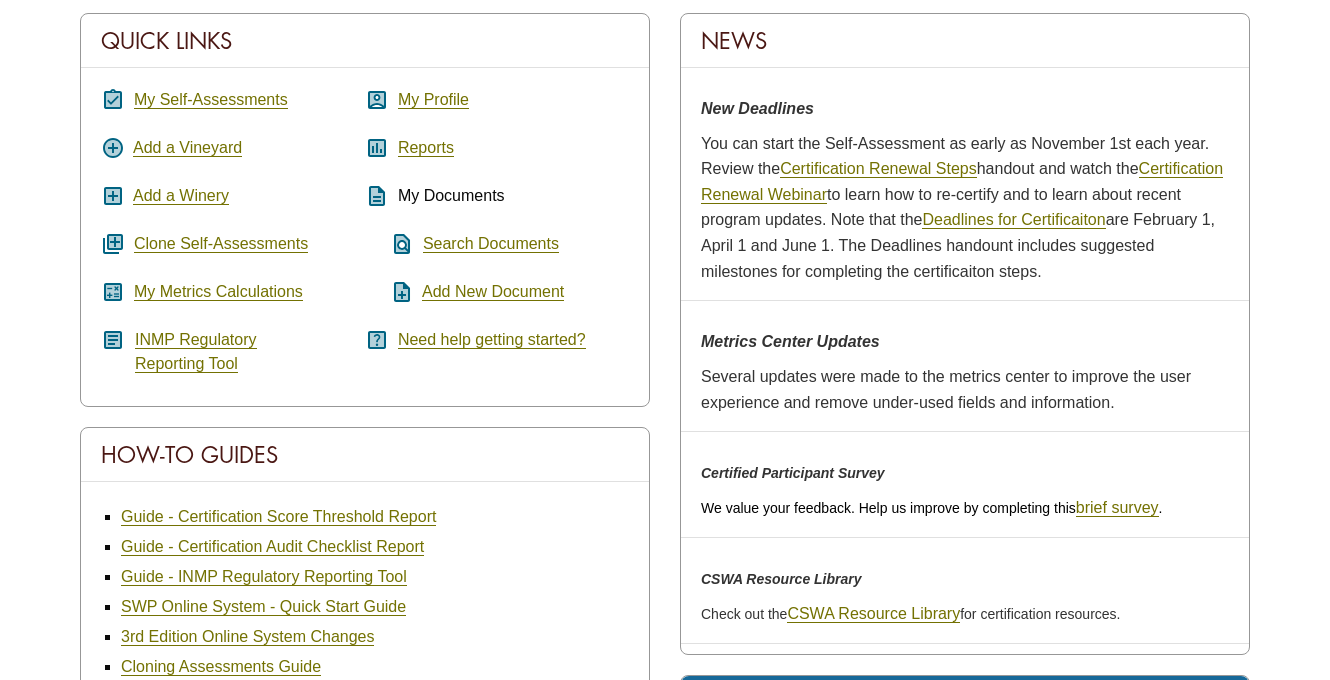 scroll, scrollTop: 336, scrollLeft: 0, axis: vertical 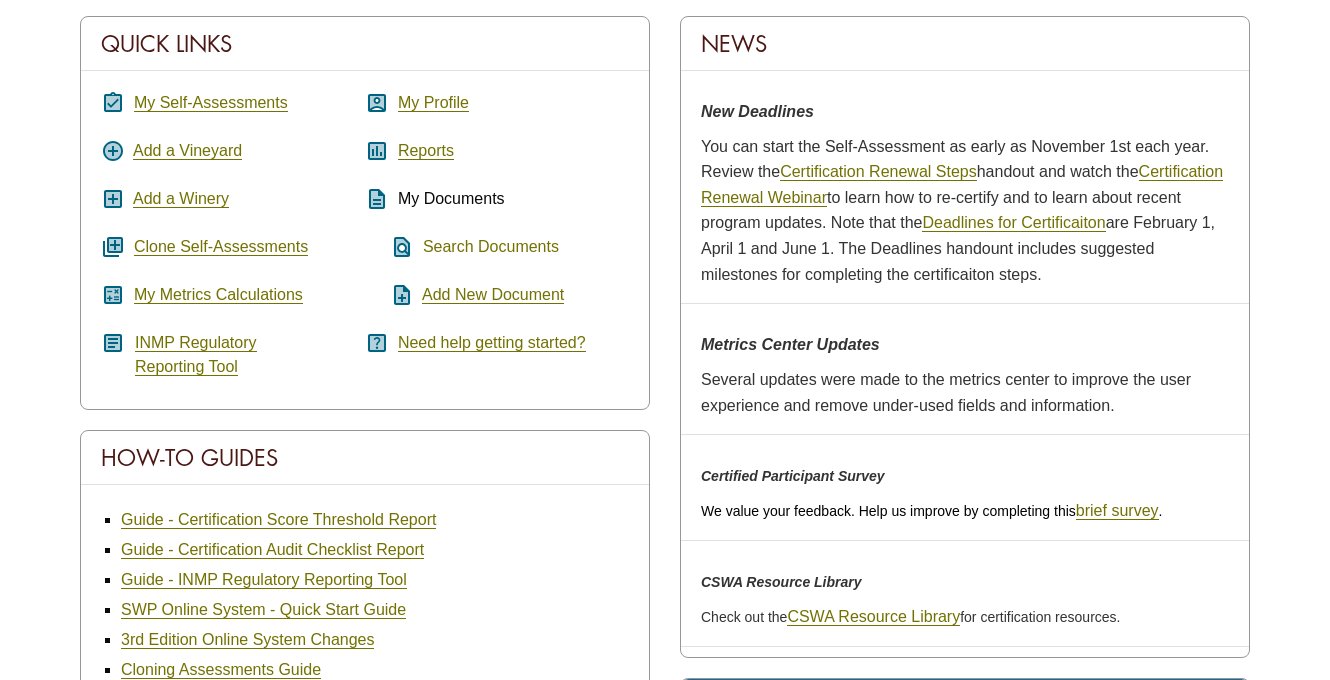 click on "Search Documents" at bounding box center (491, 247) 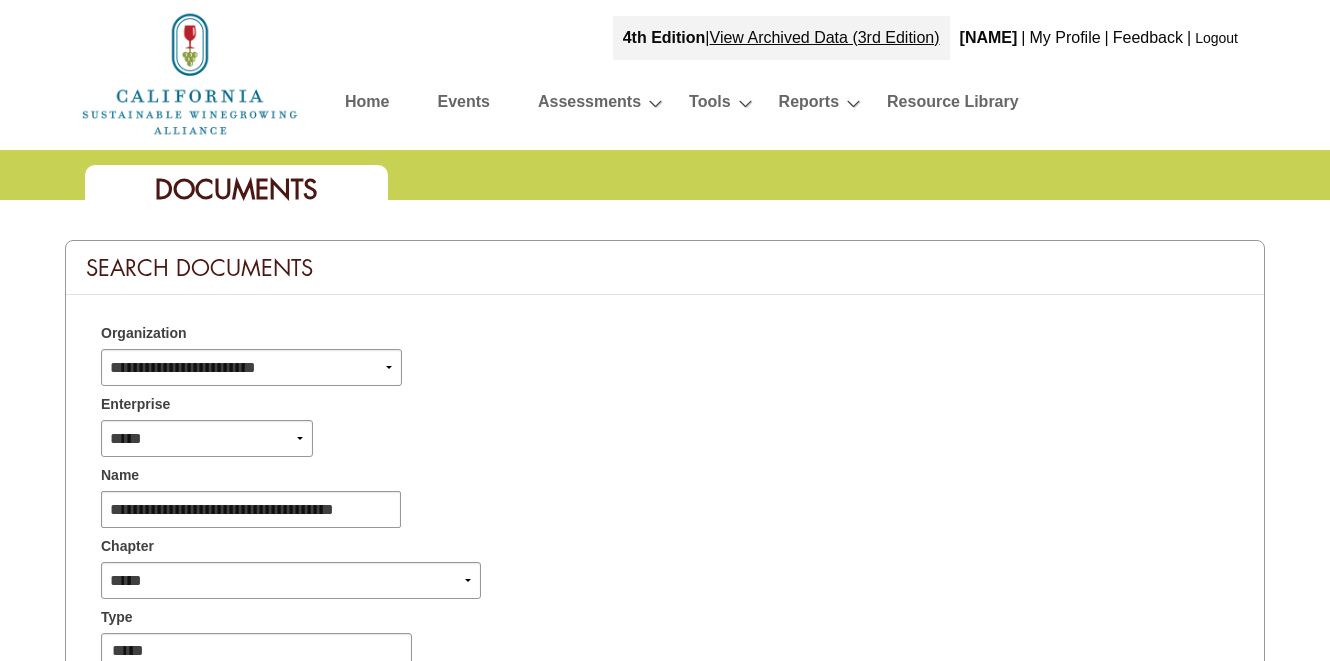scroll, scrollTop: 0, scrollLeft: 0, axis: both 